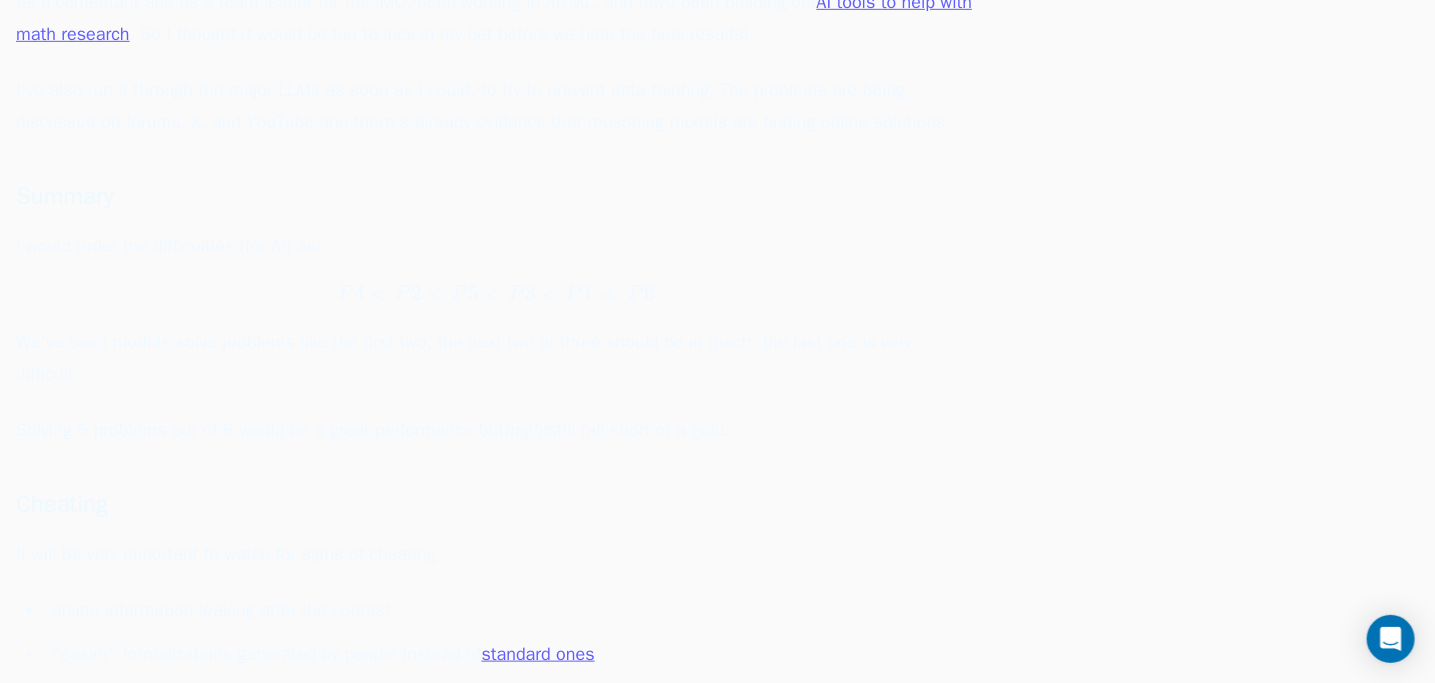 scroll, scrollTop: 486, scrollLeft: 0, axis: vertical 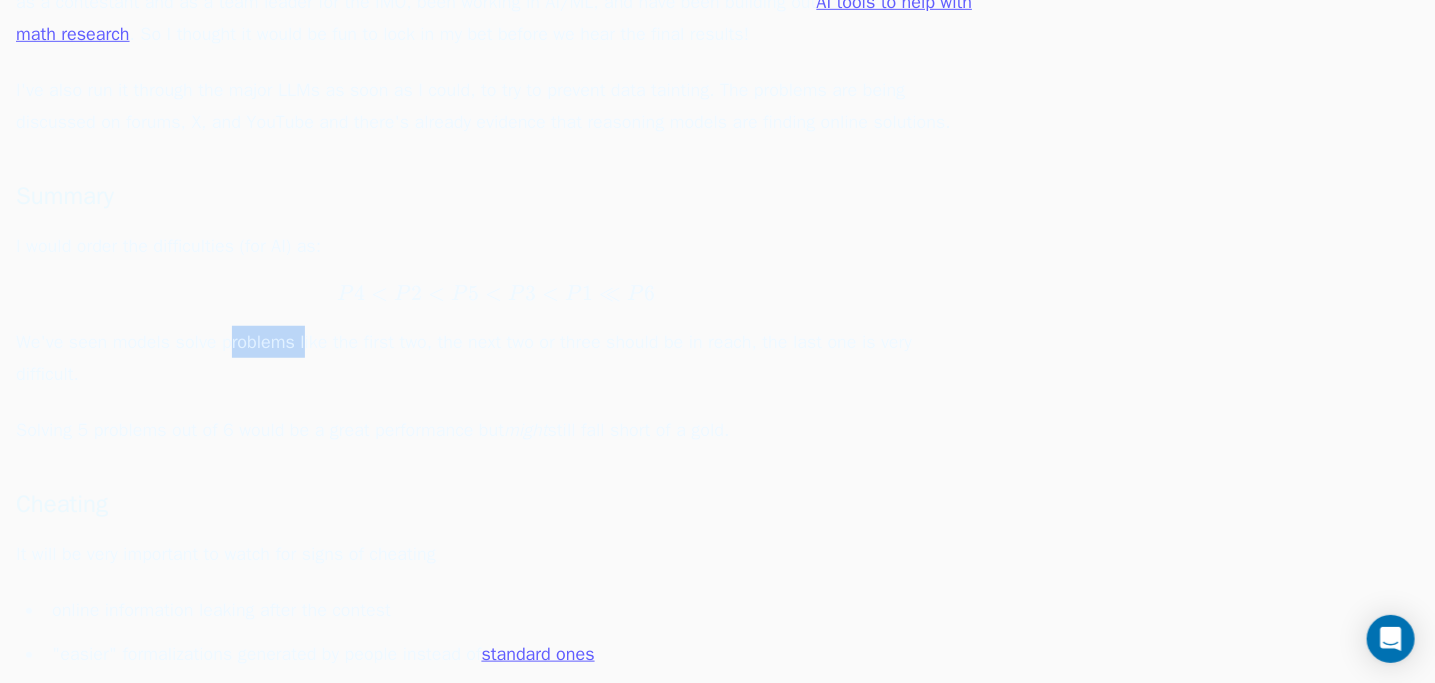 click on "I would order the difficulties (for AI) as:
P 4 < P 2 < P 5 < P 3 < P 1 ≪ P 6  P4 < P2 < P5 < P3 < P1 \ll P6 P 4 < P 2 < P 5 < P 3 < P 1 ≪ P 6
We've seen models solve problems like the first two, the next two or three should be in reach, the last one is very difficult." at bounding box center (496, 310) 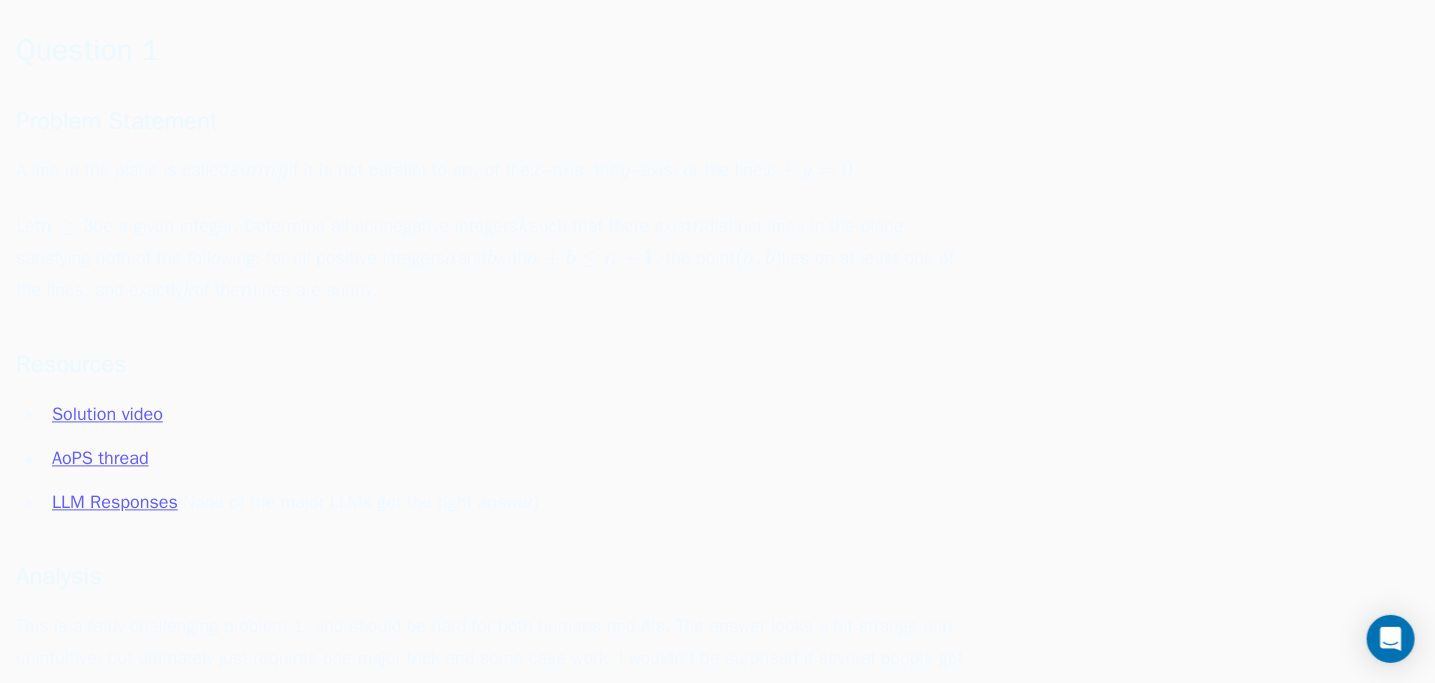 scroll, scrollTop: 1366, scrollLeft: 0, axis: vertical 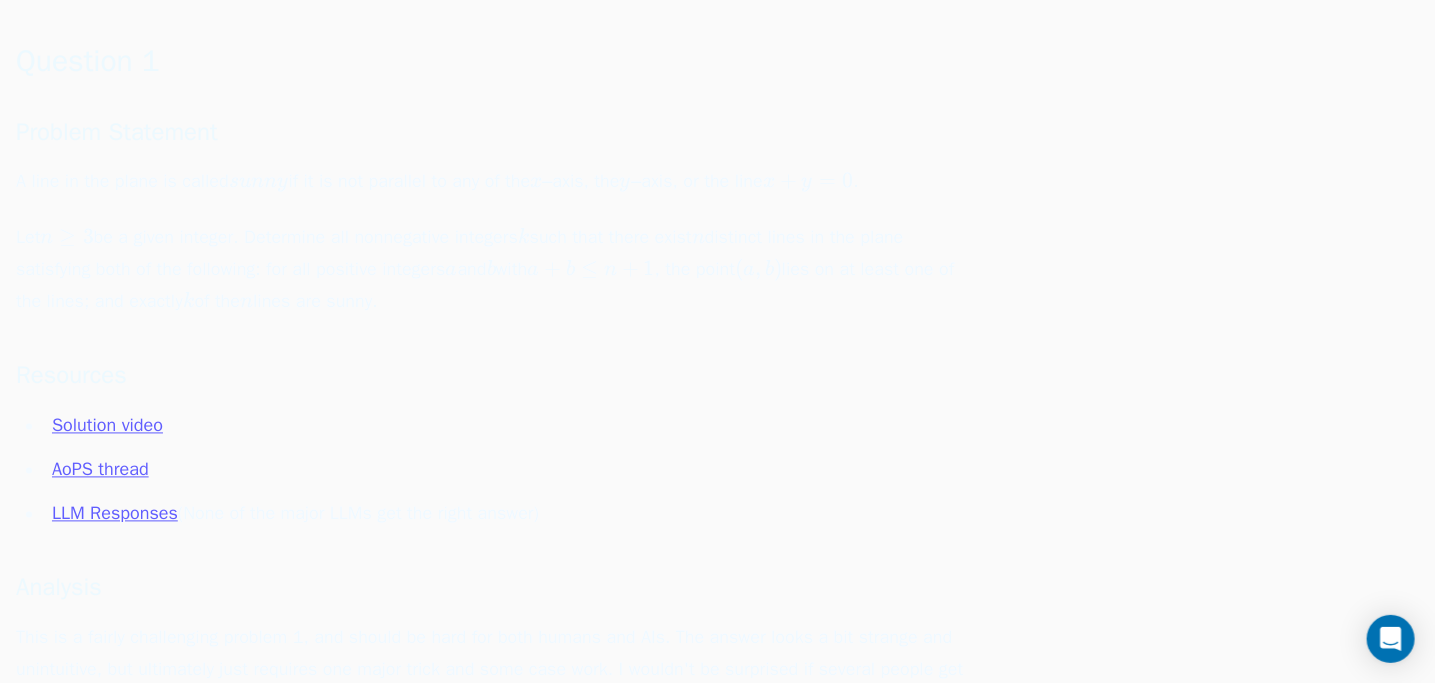 click on "Let  n ≥ 3 n\ge3 n ≥ 3  be a given integer. Determine all nonnegative integers  k k k  such that there exist  n n n  distinct lines in the plane satisfying both of the following:
for all positive integers  a a a  and  b b b  with  a + b ≤ n + 1 a+b\le n+1 a + b ≤ n + 1 , the point  ( a , b ) (a,b) ( a , b )  lies on at least one of the lines; and
exactly  k k k  of the  n n n  lines are sunny." at bounding box center (496, 270) 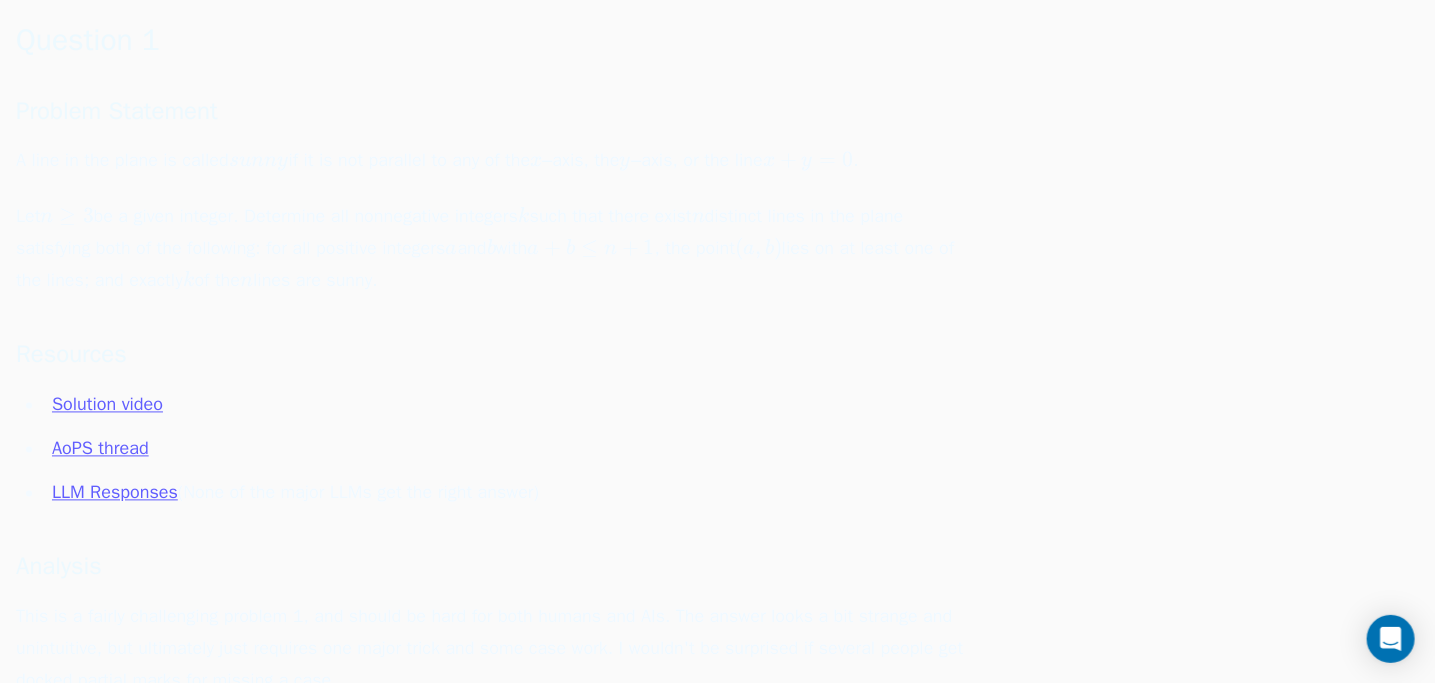 scroll, scrollTop: 1388, scrollLeft: 0, axis: vertical 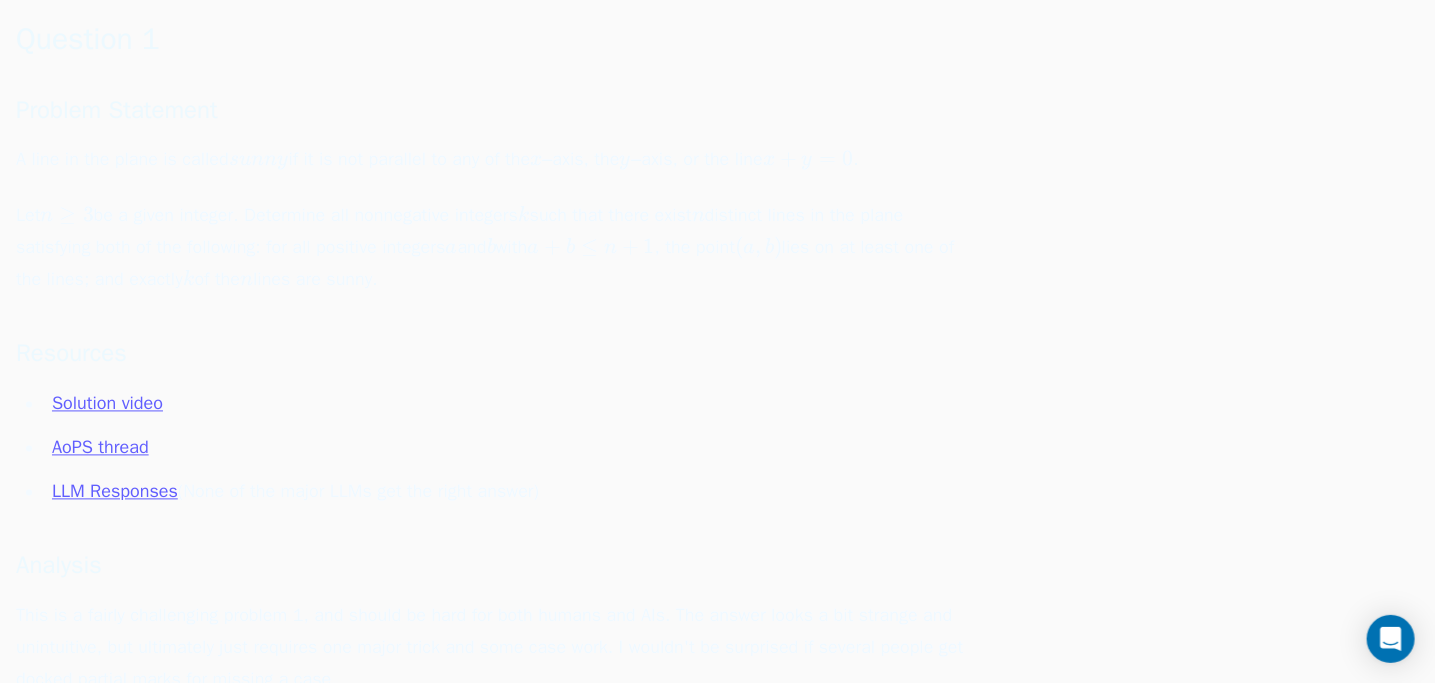 click on "Let  n ≥ 3 n\ge3 n ≥ 3  be a given integer. Determine all nonnegative integers  k k k  such that there exist  n n n  distinct lines in the plane satisfying both of the following:
for all positive integers  a a a  and  b b b  with  a + b ≤ n + 1 a+b\le n+1 a + b ≤ n + 1 , the point  ( a , b ) (a,b) ( a , b )  lies on at least one of the lines; and
exactly  k k k  of the  n n n  lines are sunny." at bounding box center [496, 248] 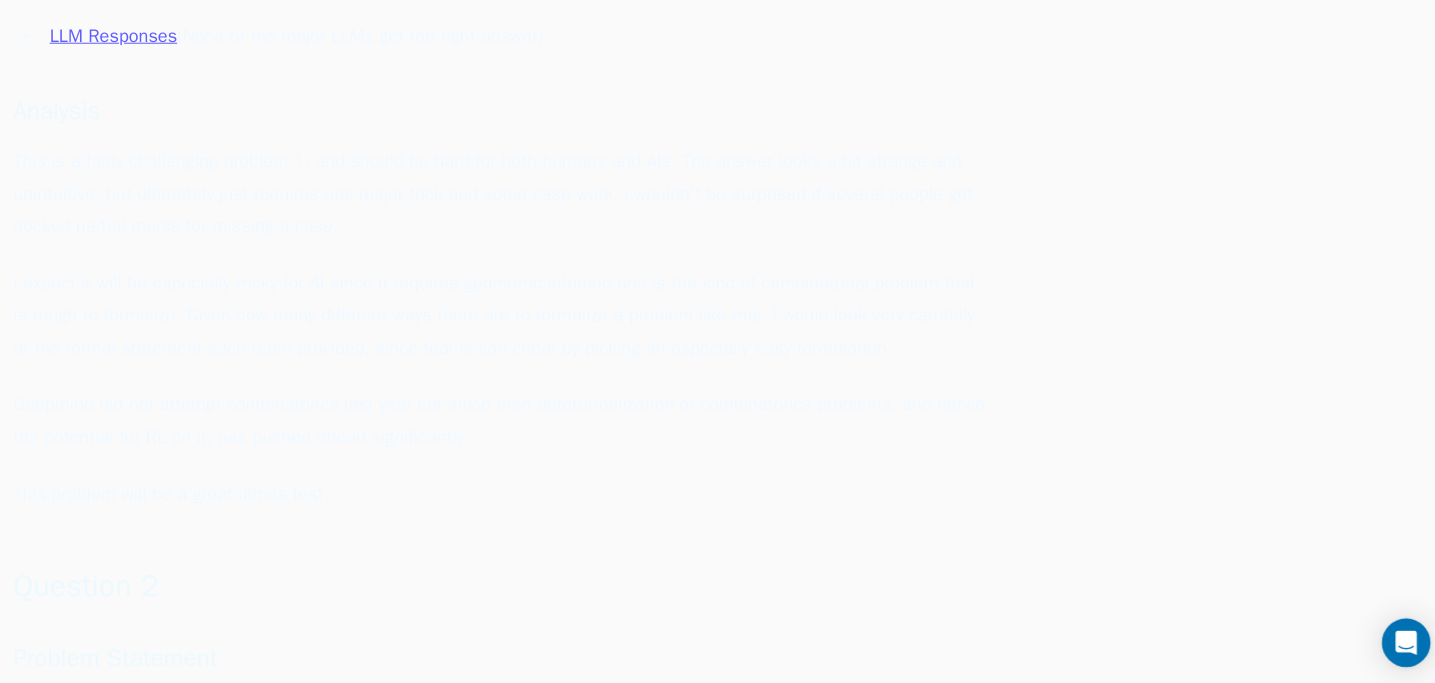 scroll, scrollTop: 1840, scrollLeft: 0, axis: vertical 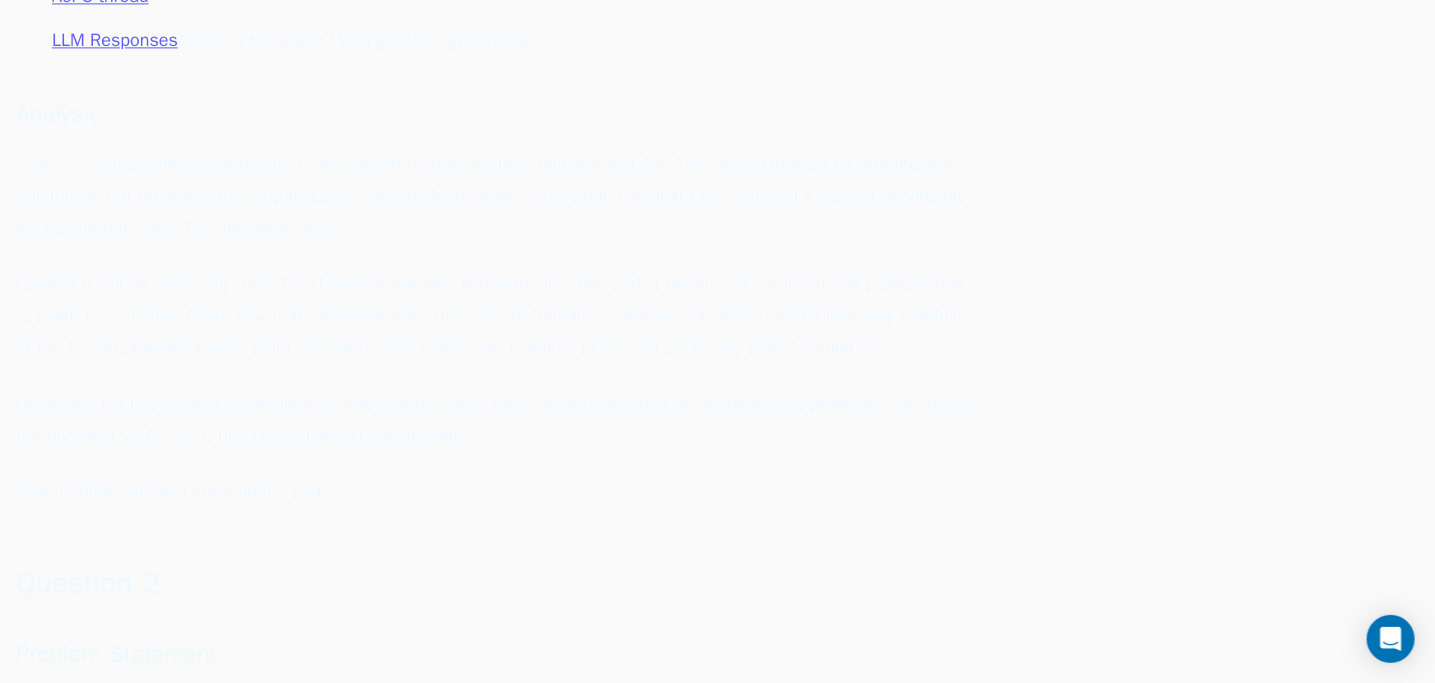 click on "I expect it will be especially tricky for AI since it requires geometric intuition and is the kind of combinatorial problem that is tough to formalize.  Given how many different ways there are to formalize a problem like this, I would look very carefully at the formal statement each team provided, since teams can cheat by picking an especially easy formulation." at bounding box center (496, 316) 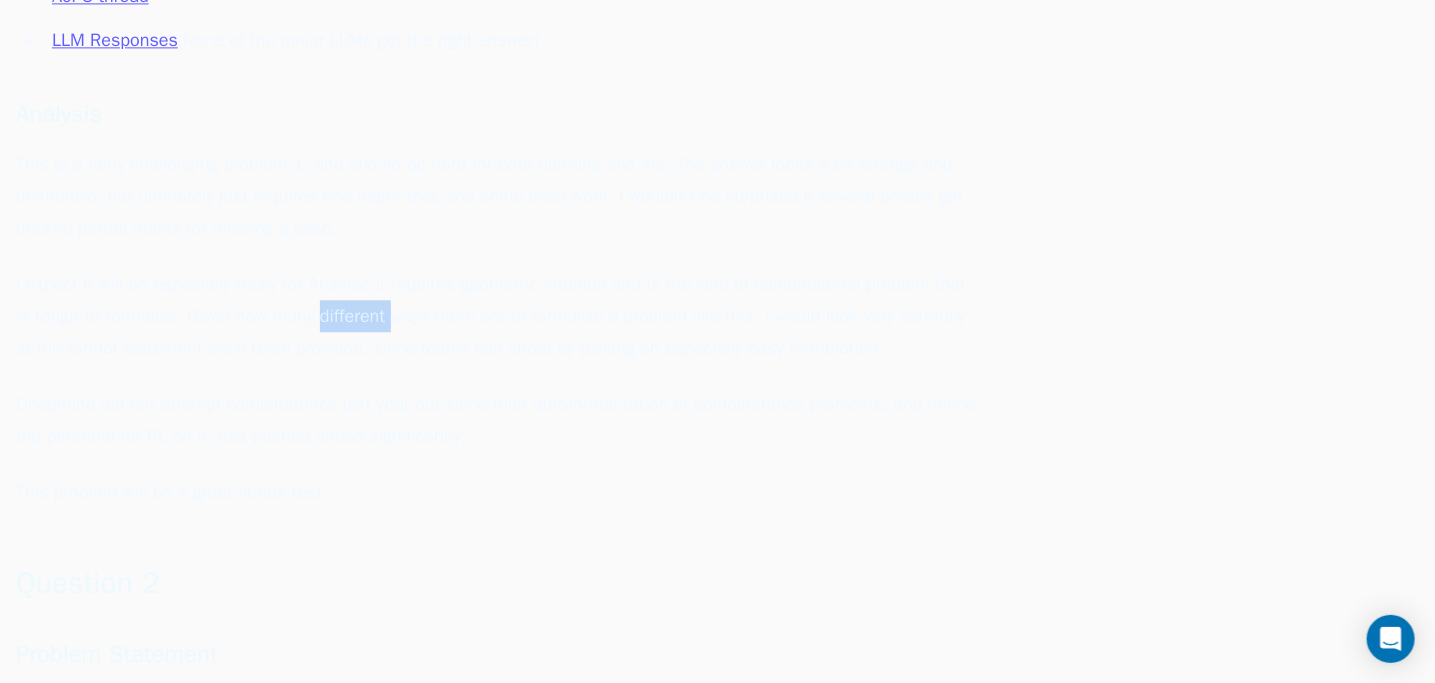 click on "I expect it will be especially tricky for AI since it requires geometric intuition and is the kind of combinatorial problem that is tough to formalize.  Given how many different ways there are to formalize a problem like this, I would look very carefully at the formal statement each team provided, since teams can cheat by picking an especially easy formulation." at bounding box center (496, 316) 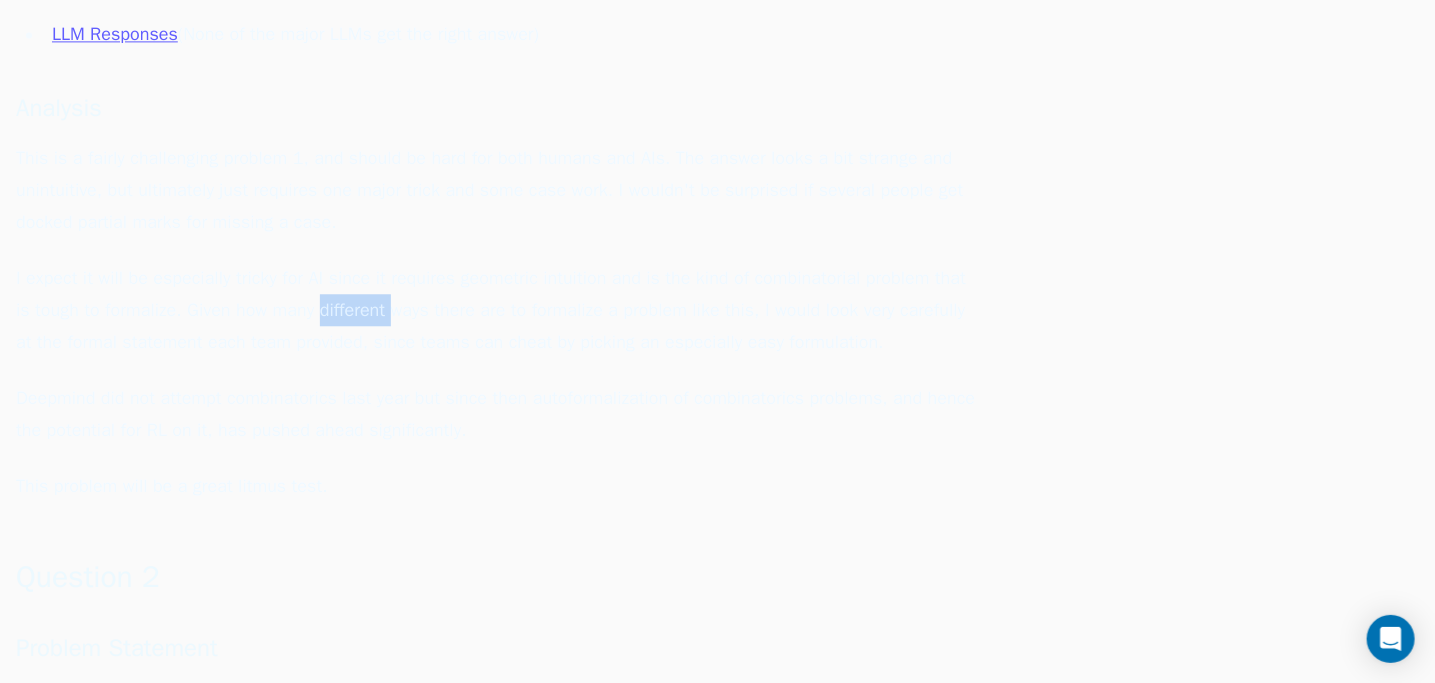 scroll, scrollTop: 1849, scrollLeft: 0, axis: vertical 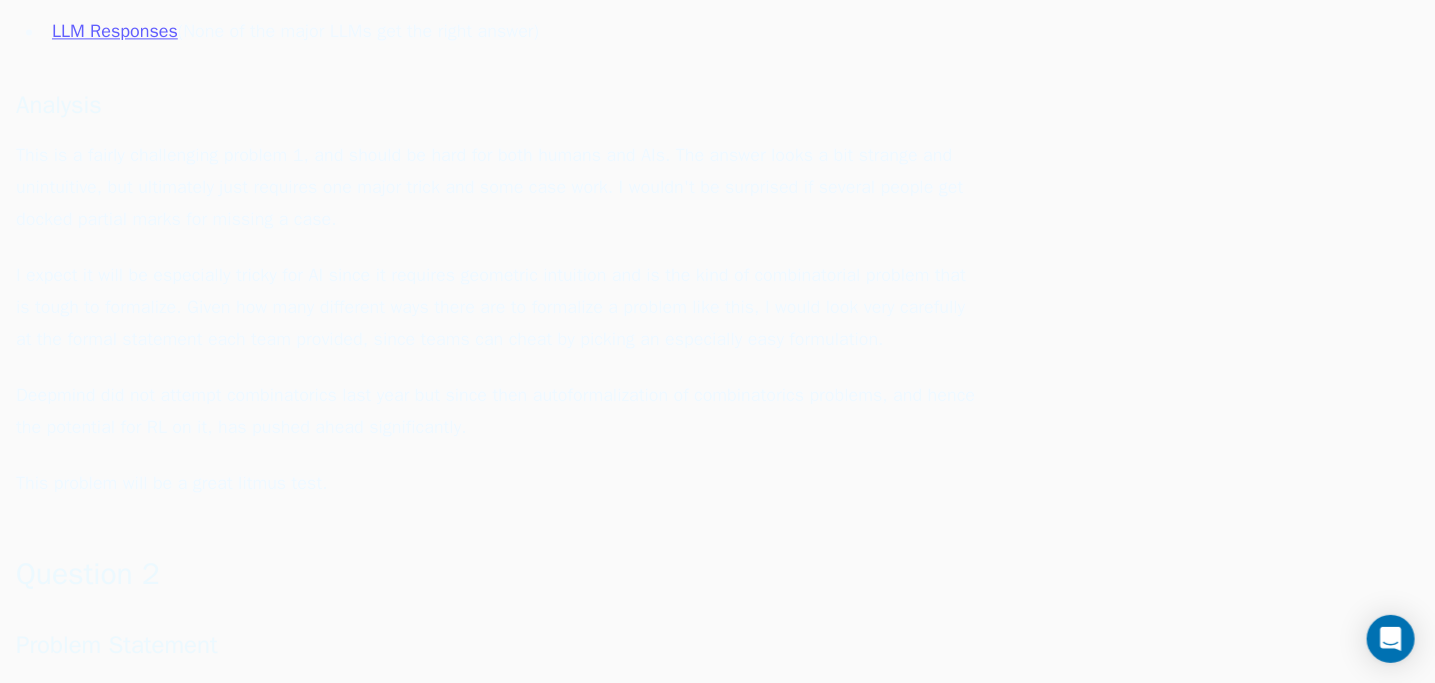 click on "I expect it will be especially tricky for AI since it requires geometric intuition and is the kind of combinatorial problem that is tough to formalize.  Given how many different ways there are to formalize a problem like this, I would look very carefully at the formal statement each team provided, since teams can cheat by picking an especially easy formulation." at bounding box center [496, 307] 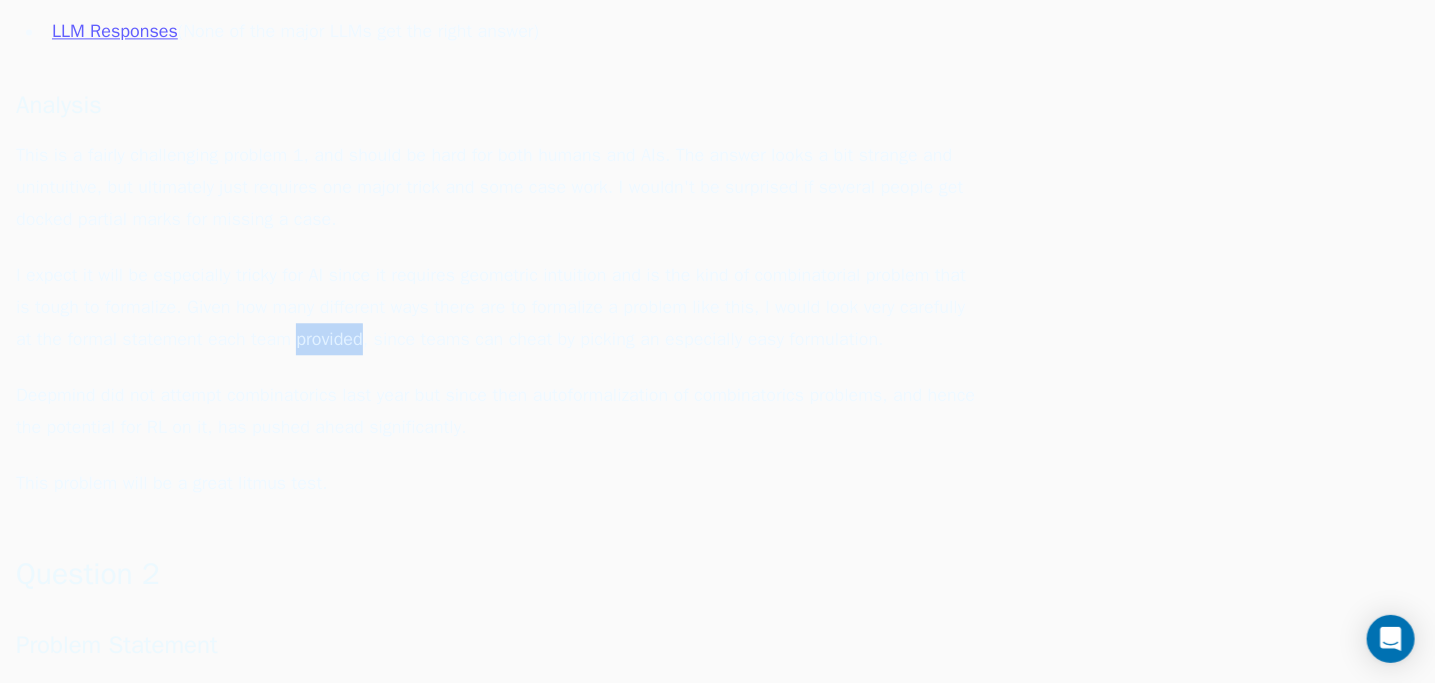 click on "I expect it will be especially tricky for AI since it requires geometric intuition and is the kind of combinatorial problem that is tough to formalize.  Given how many different ways there are to formalize a problem like this, I would look very carefully at the formal statement each team provided, since teams can cheat by picking an especially easy formulation." at bounding box center [496, 307] 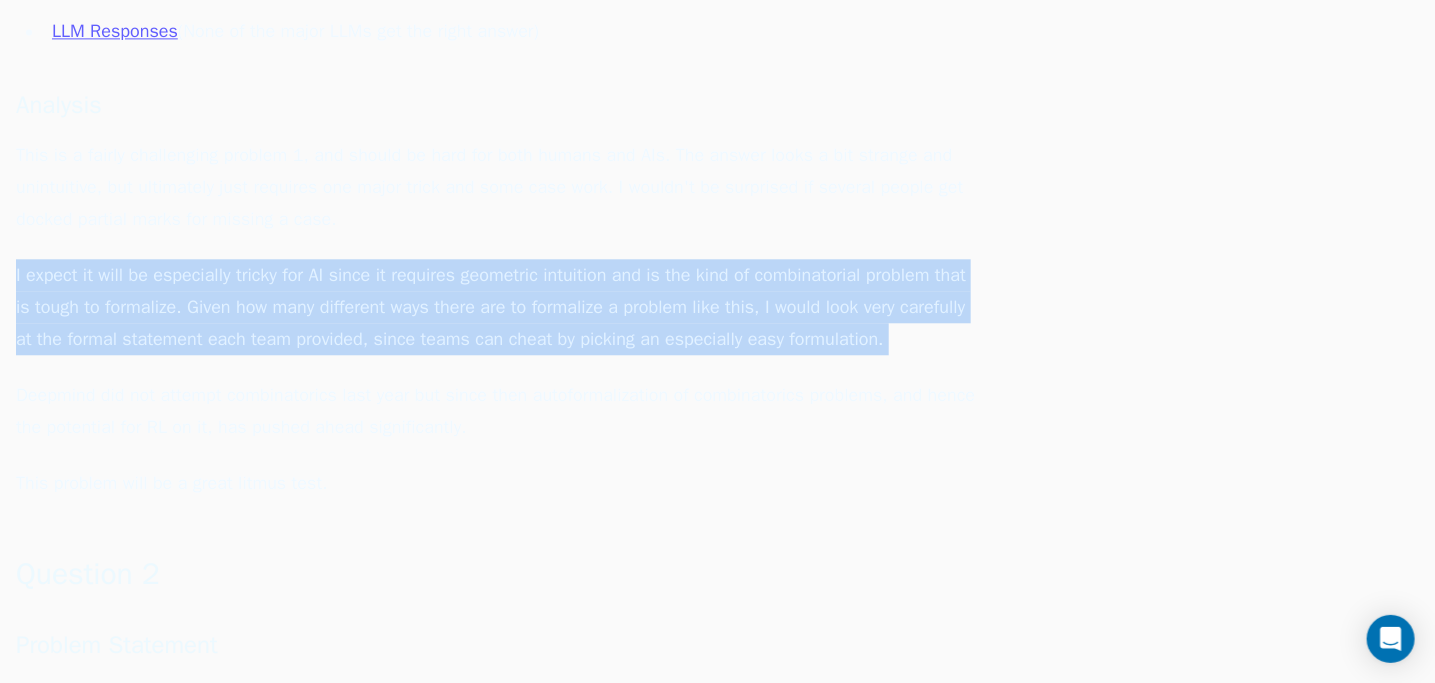 click on "I expect it will be especially tricky for AI since it requires geometric intuition and is the kind of combinatorial problem that is tough to formalize.  Given how many different ways there are to formalize a problem like this, I would look very carefully at the formal statement each team provided, since teams can cheat by picking an especially easy formulation." at bounding box center [496, 307] 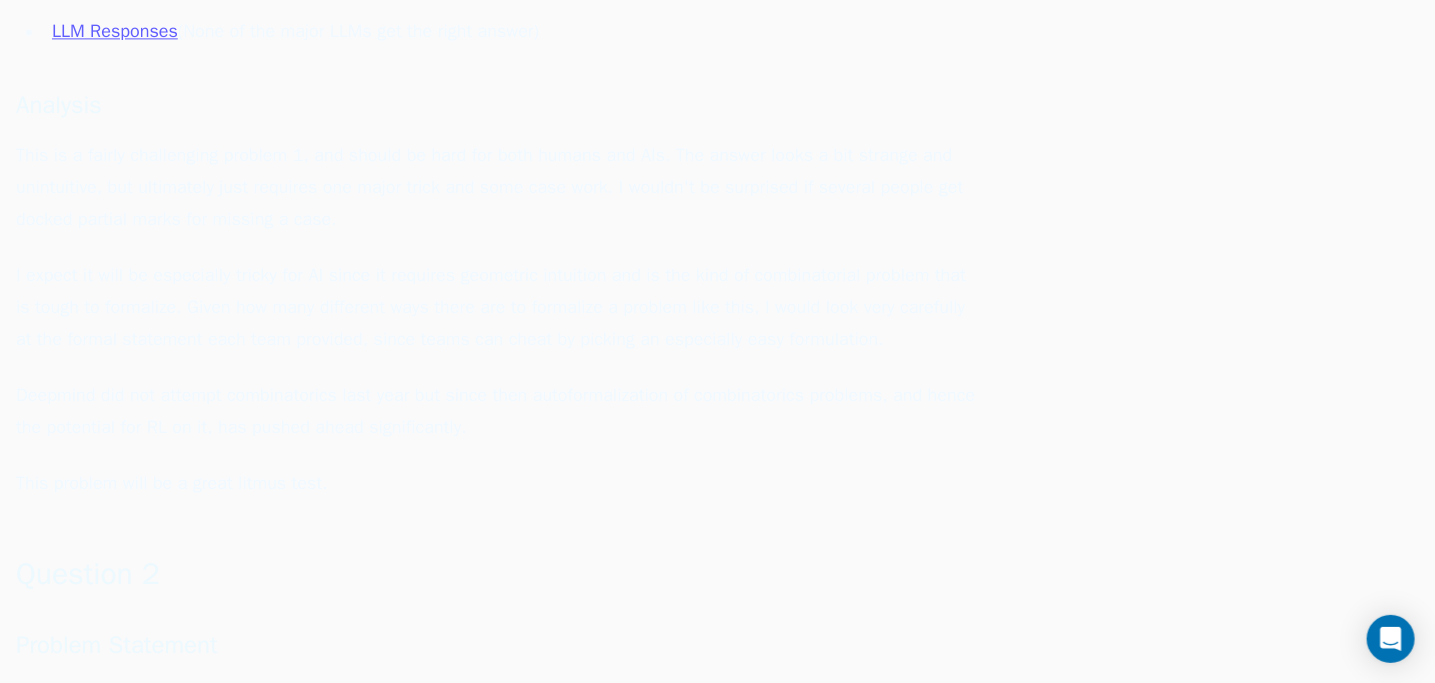 click on "I expect it will be especially tricky for AI since it requires geometric intuition and is the kind of combinatorial problem that is tough to formalize.  Given how many different ways there are to formalize a problem like this, I would look very carefully at the formal statement each team provided, since teams can cheat by picking an especially easy formulation." at bounding box center (496, 307) 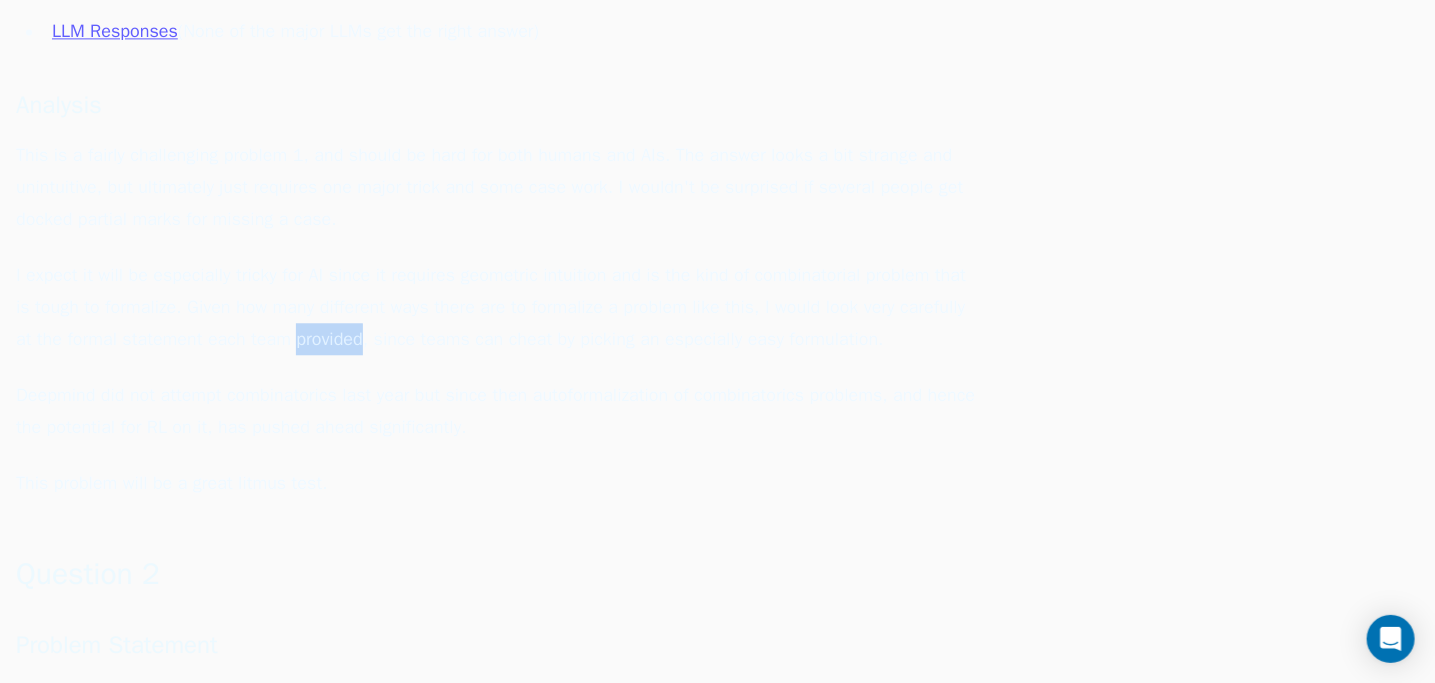 click on "I expect it will be especially tricky for AI since it requires geometric intuition and is the kind of combinatorial problem that is tough to formalize.  Given how many different ways there are to formalize a problem like this, I would look very carefully at the formal statement each team provided, since teams can cheat by picking an especially easy formulation." at bounding box center [496, 307] 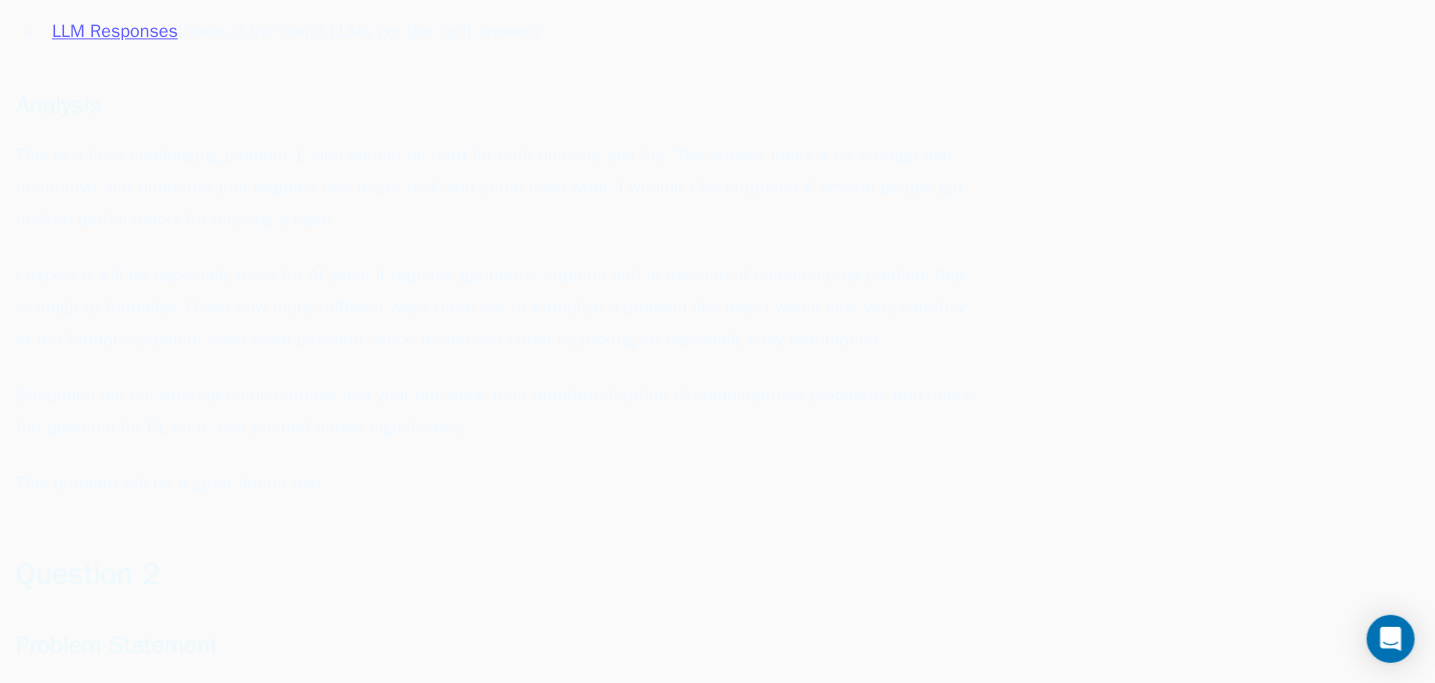 click on "I expect it will be especially tricky for AI since it requires geometric intuition and is the kind of combinatorial problem that is tough to formalize.  Given how many different ways there are to formalize a problem like this, I would look very carefully at the formal statement each team provided, since teams can cheat by picking an especially easy formulation." at bounding box center [496, 307] 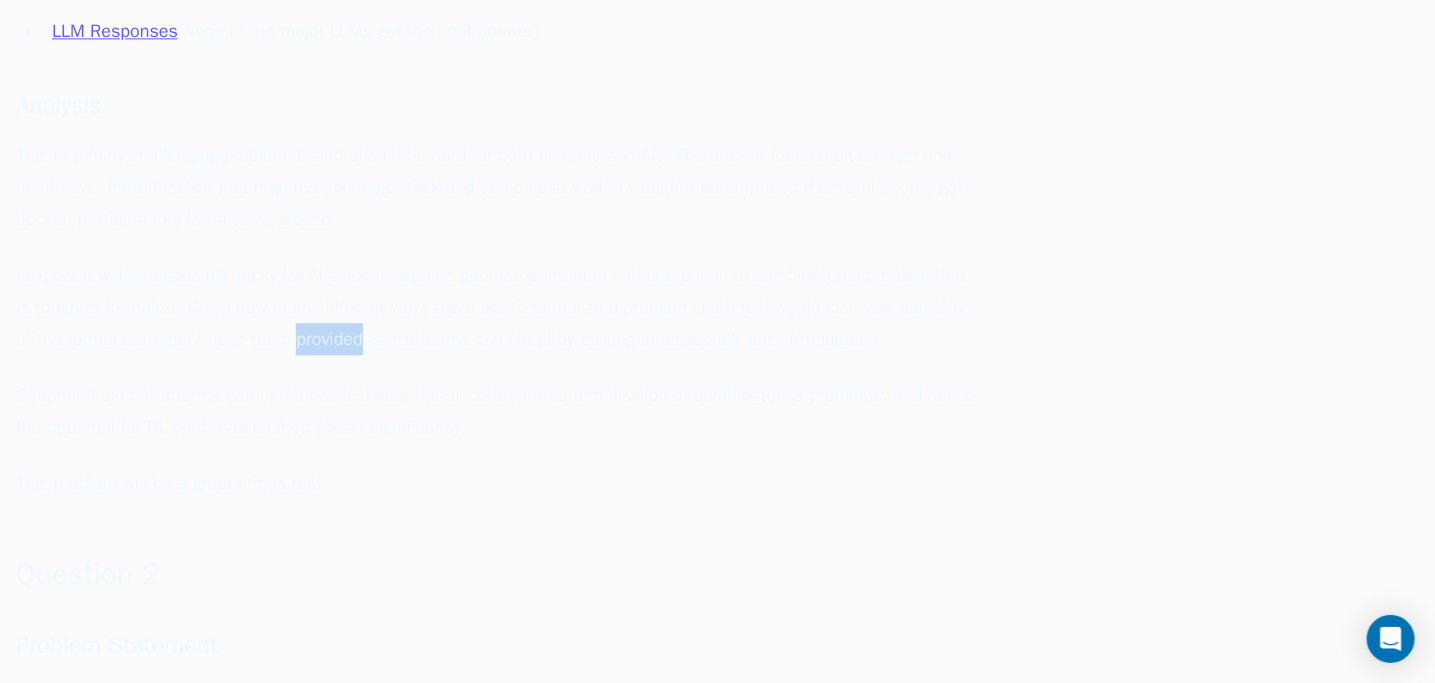 click on "I expect it will be especially tricky for AI since it requires geometric intuition and is the kind of combinatorial problem that is tough to formalize.  Given how many different ways there are to formalize a problem like this, I would look very carefully at the formal statement each team provided, since teams can cheat by picking an especially easy formulation." at bounding box center (496, 307) 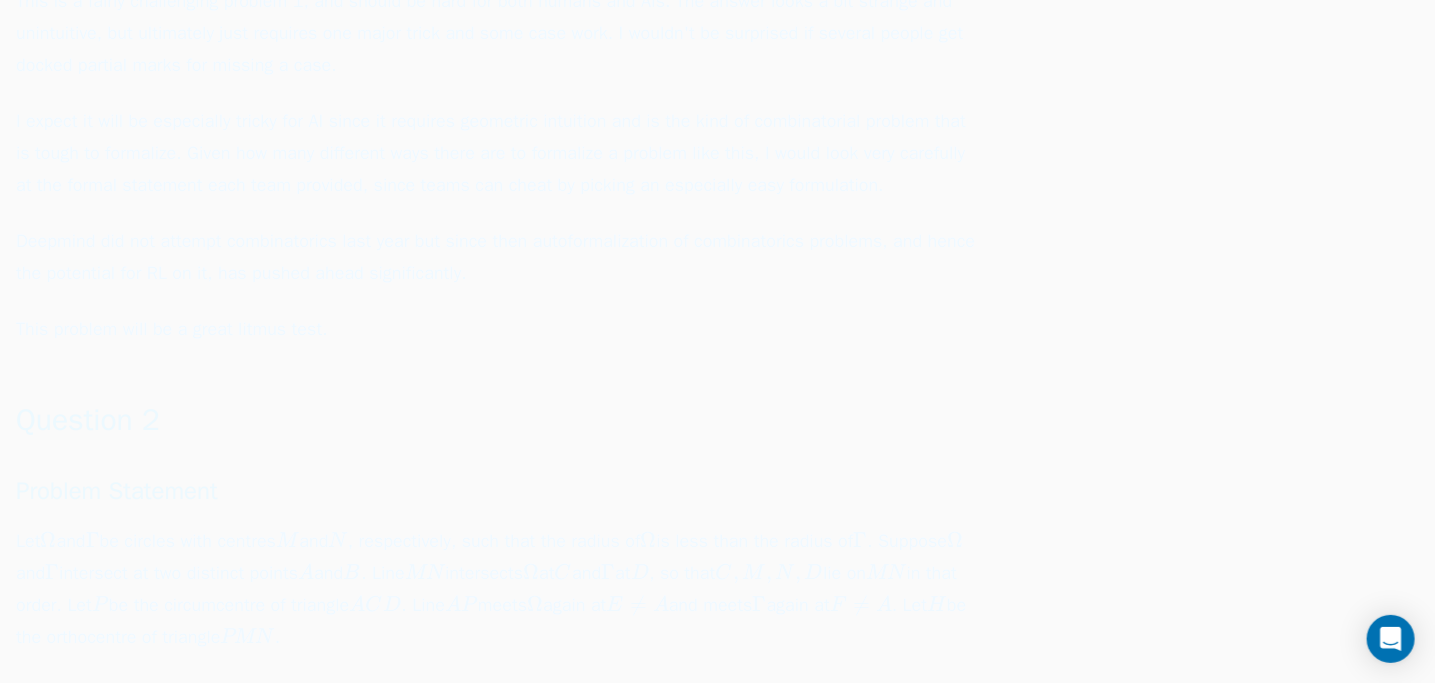 scroll, scrollTop: 2003, scrollLeft: 0, axis: vertical 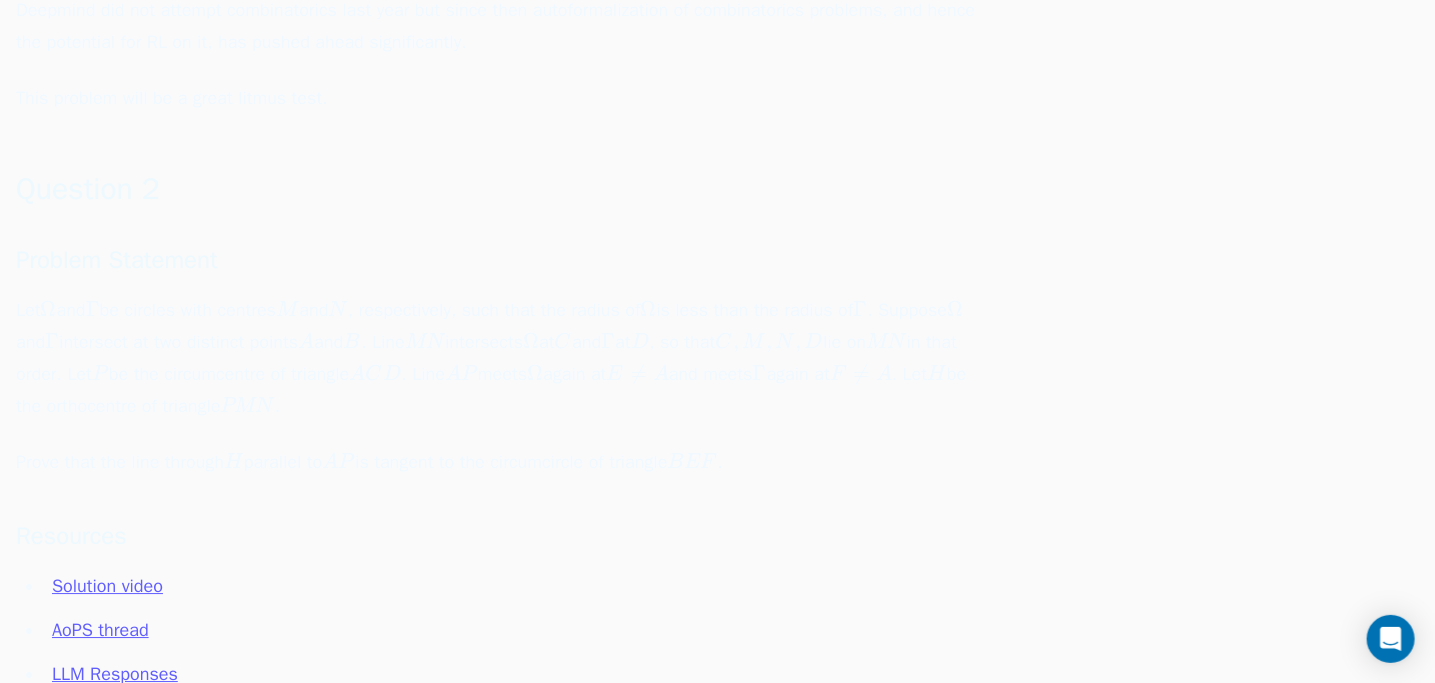 click on "Let  Ω \Omega Ω  and  Γ \Gamma Γ  be circles with centres  M M M  and  N N N , respectively, such that the radius of  Ω \Omega Ω  is less than the radius of  Γ \Gamma Γ . Suppose  Ω \Omega Ω  and  Γ \Gamma Γ  intersect at two distinct points  A A A  and  B B B . Line  M N MN MN  intersects  Ω \Omega Ω  at  C C C  and  Γ \Gamma Γ  at  D D D , so that  C , M , N , D C, M, N, D C , M , N , D  lie on  M N MN MN  in that order. Let  P P P  be the circumcentre of triangle  A C D ACD A C D . Line  A P AP A P  meets  Ω \Omega Ω  again at  E ≠ A E\neq A E  = A  and meets  Γ \Gamma Γ  again at  F ≠ A F\neq A F  = A . Let  H H H  be the orthocentre of triangle  P M N PMN PMN ." at bounding box center [496, 358] 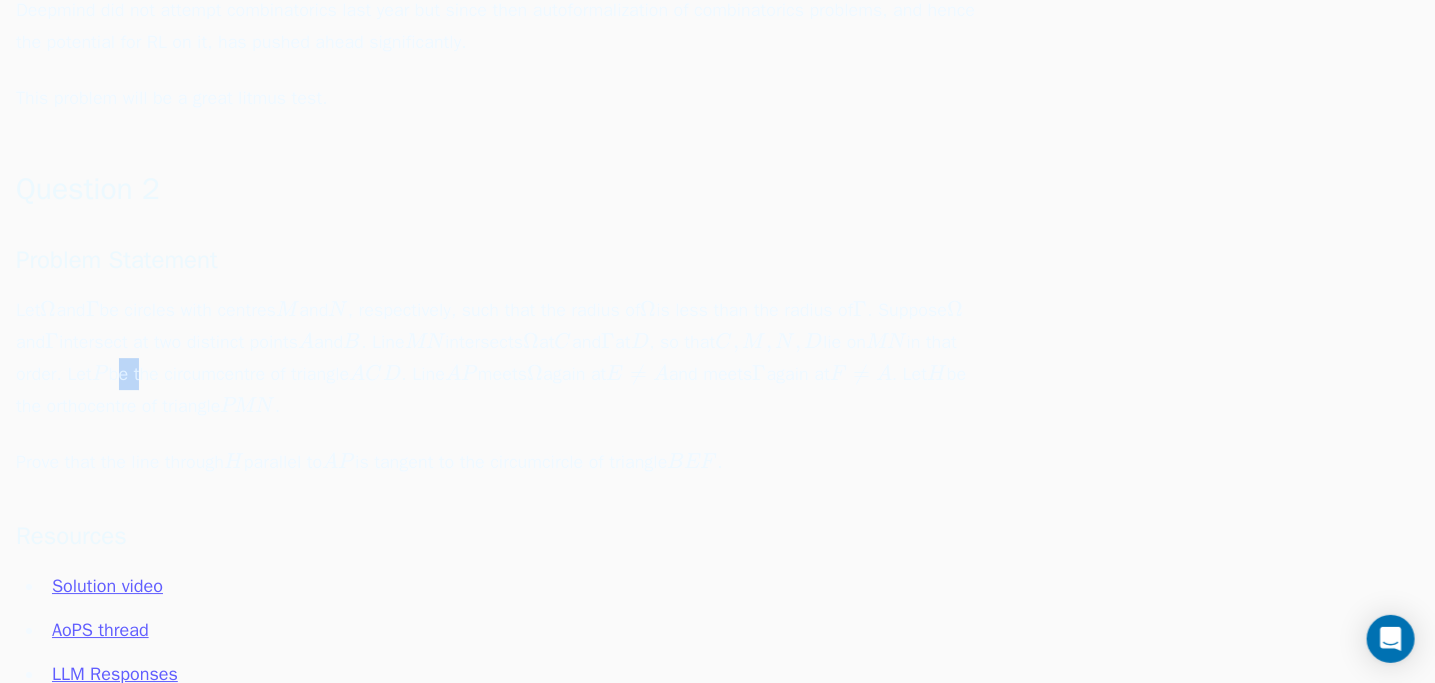 click on "Let  Ω \Omega Ω  and  Γ \Gamma Γ  be circles with centres  M M M  and  N N N , respectively, such that the radius of  Ω \Omega Ω  is less than the radius of  Γ \Gamma Γ . Suppose  Ω \Omega Ω  and  Γ \Gamma Γ  intersect at two distinct points  A A A  and  B B B . Line  M N MN MN  intersects  Ω \Omega Ω  at  C C C  and  Γ \Gamma Γ  at  D D D , so that  C , M , N , D C, M, N, D C , M , N , D  lie on  M N MN MN  in that order. Let  P P P  be the circumcentre of triangle  A C D ACD A C D . Line  A P AP A P  meets  Ω \Omega Ω  again at  E ≠ A E\neq A E  = A  and meets  Γ \Gamma Γ  again at  F ≠ A F\neq A F  = A . Let  H H H  be the orthocentre of triangle  P M N PMN PMN ." at bounding box center (496, 358) 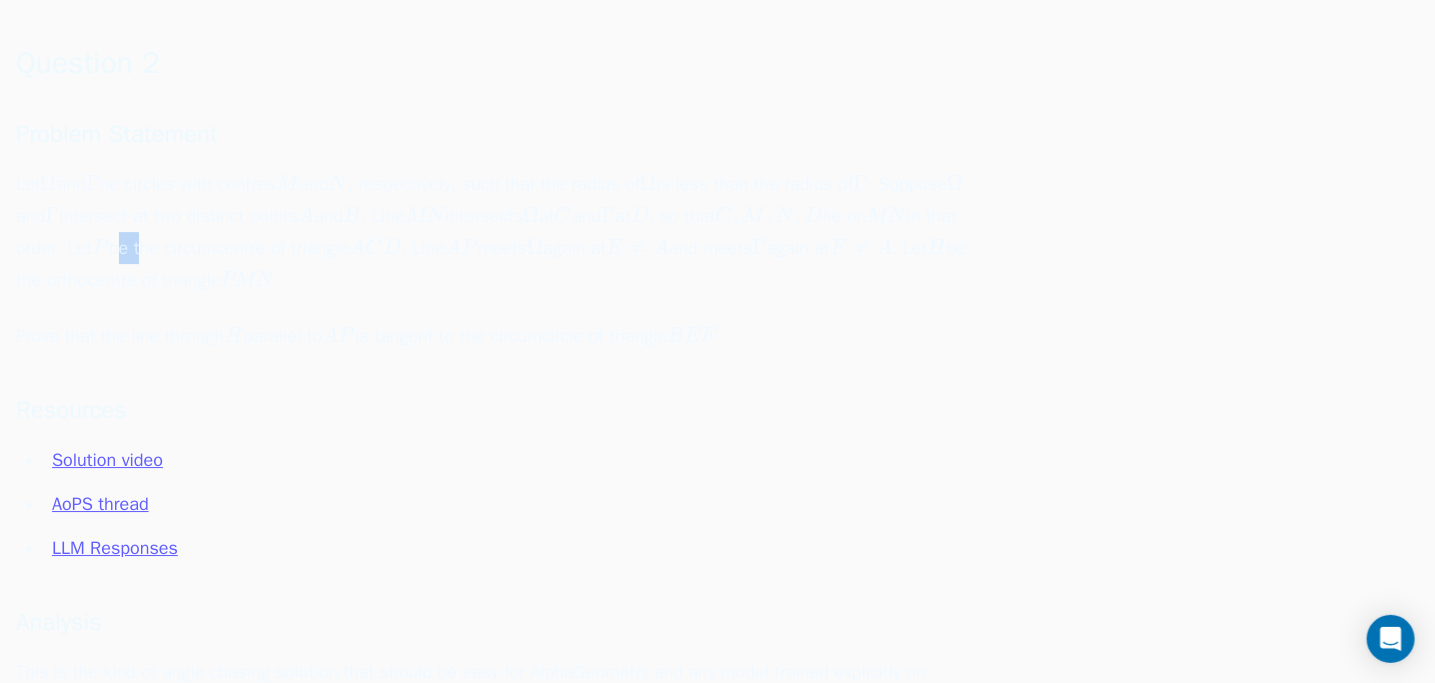 scroll, scrollTop: 2362, scrollLeft: 0, axis: vertical 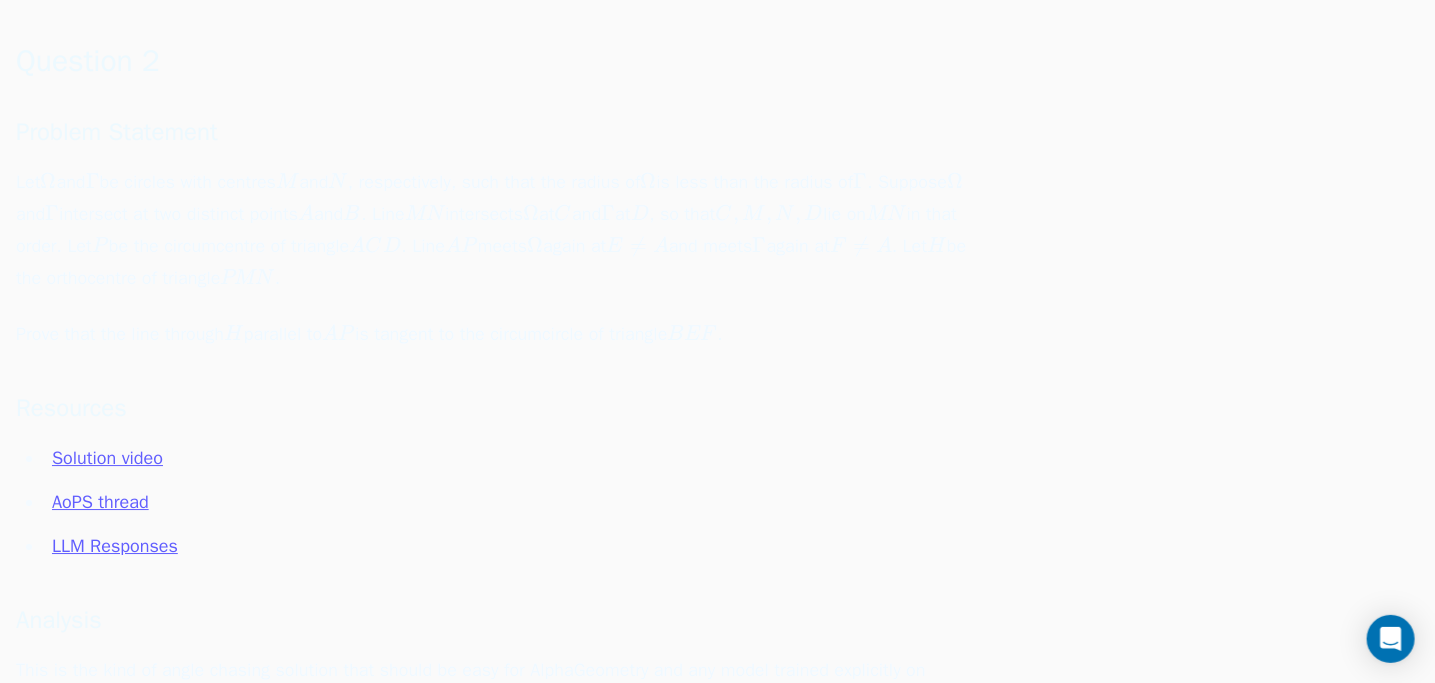 click on "Prove that the line through  H H H  parallel to  A P AP A P  is tangent to the circumcircle of triangle  B E F BEF BEF ." at bounding box center (496, 334) 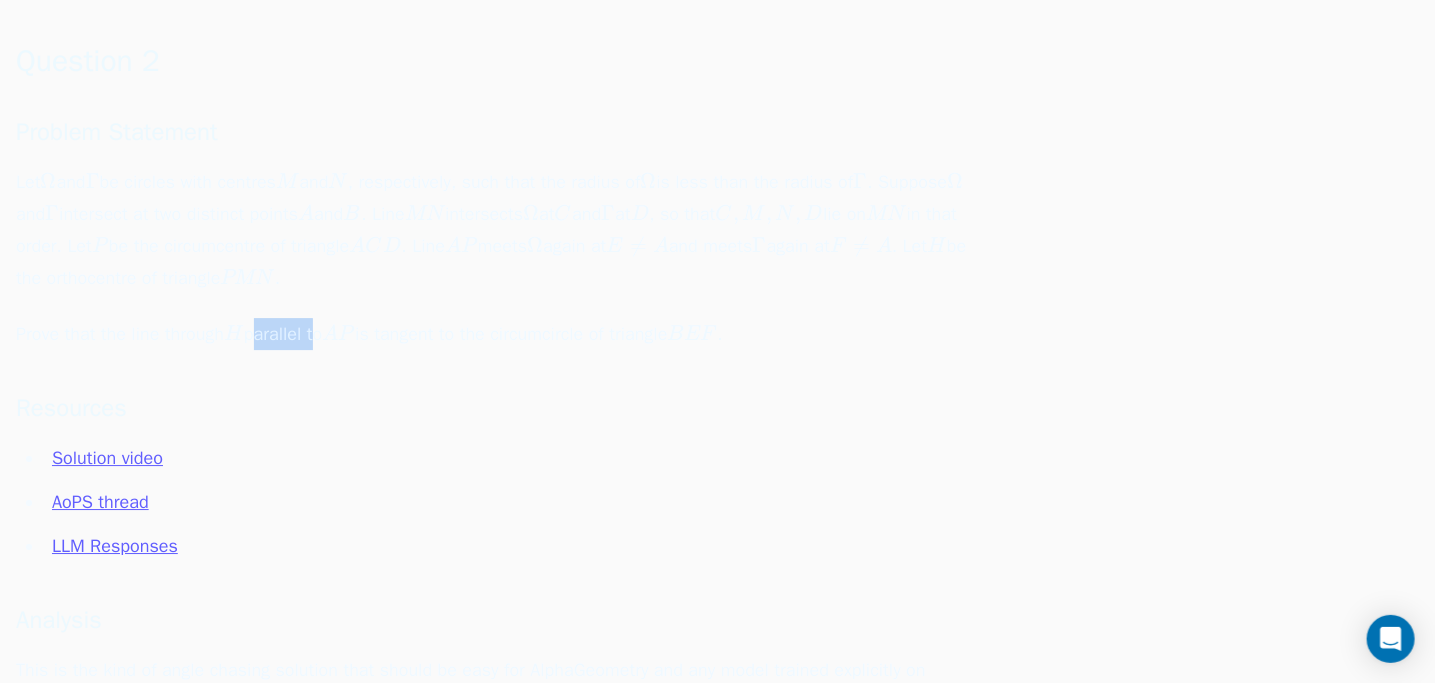 click on "Prove that the line through  H H H  parallel to  A P AP A P  is tangent to the circumcircle of triangle  B E F BEF BEF ." at bounding box center [496, 334] 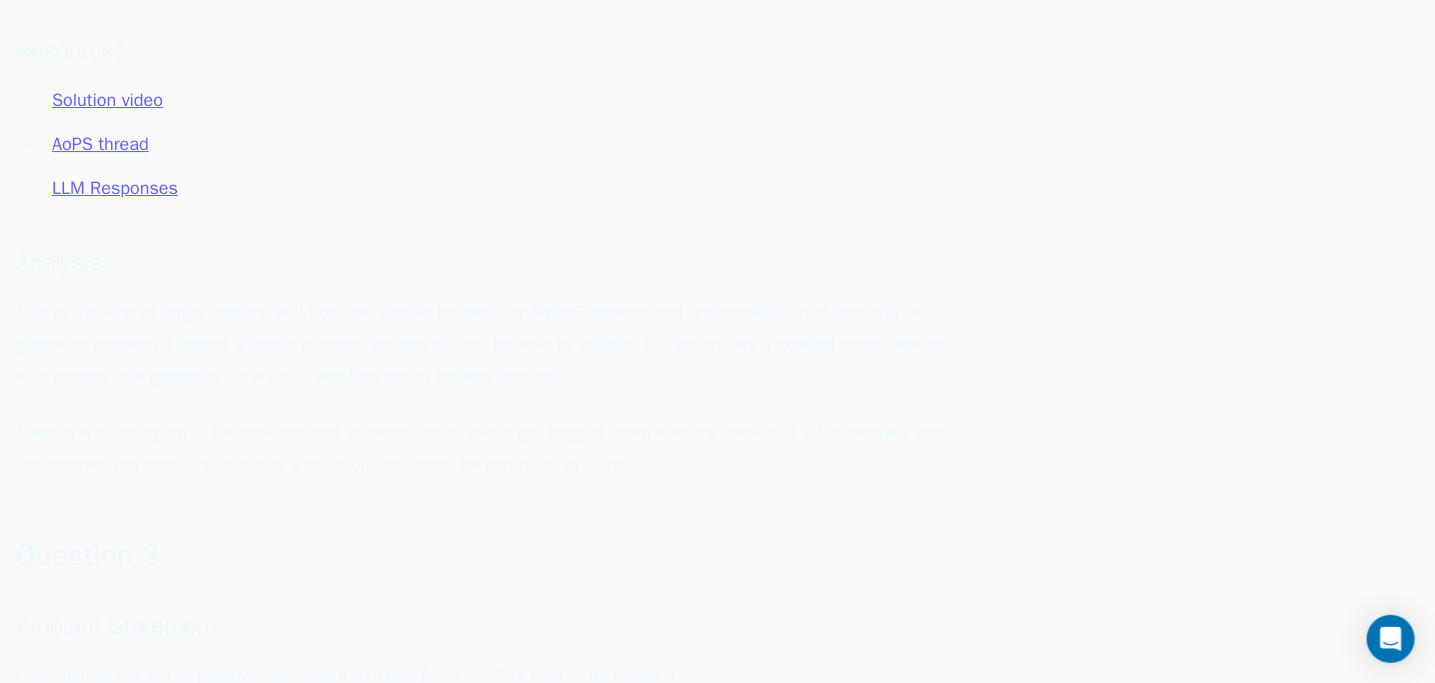scroll, scrollTop: 2726, scrollLeft: 0, axis: vertical 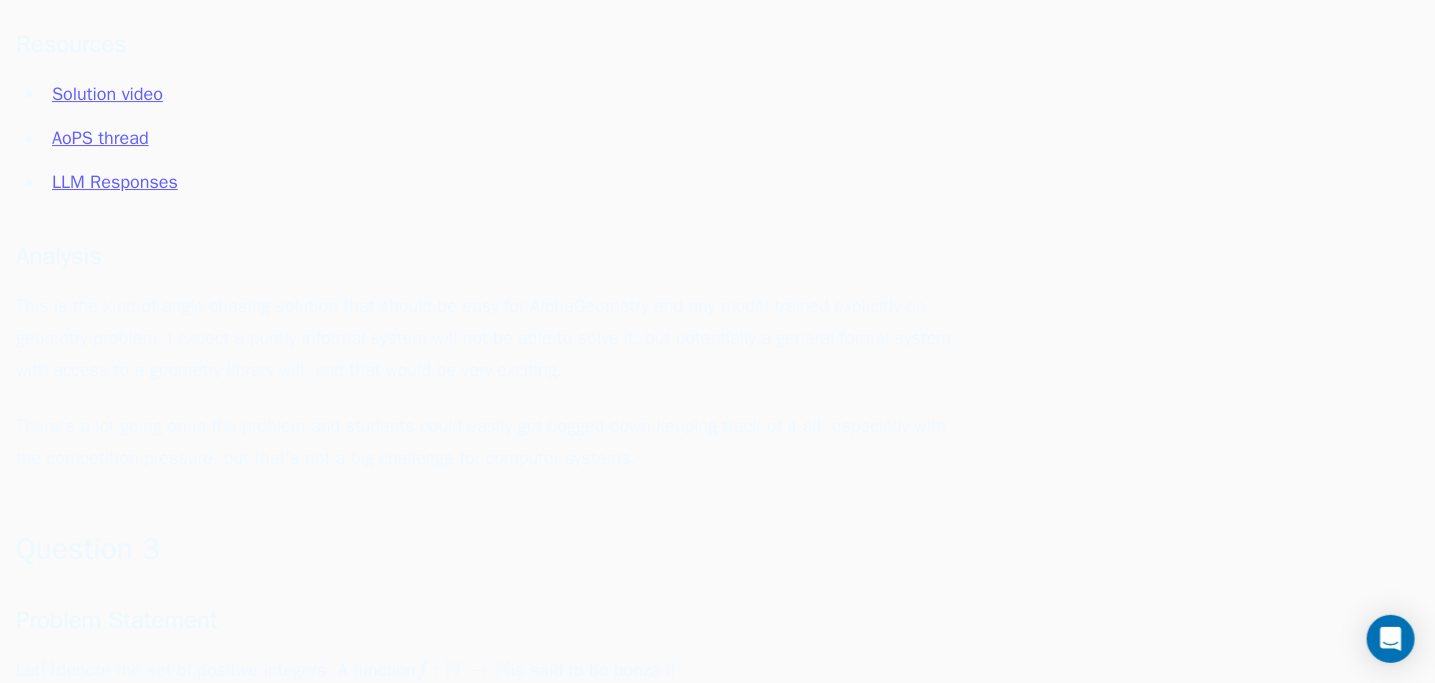 click on "This is the kind of angle chasing solution that should be easy for AlphaGeometry and any model trained explicitly on geometry problem.  I expect a purely informal system will not be able to solve it, but potentially a general formal system with access to a geometry library will, and that would be very exciting." at bounding box center (496, 338) 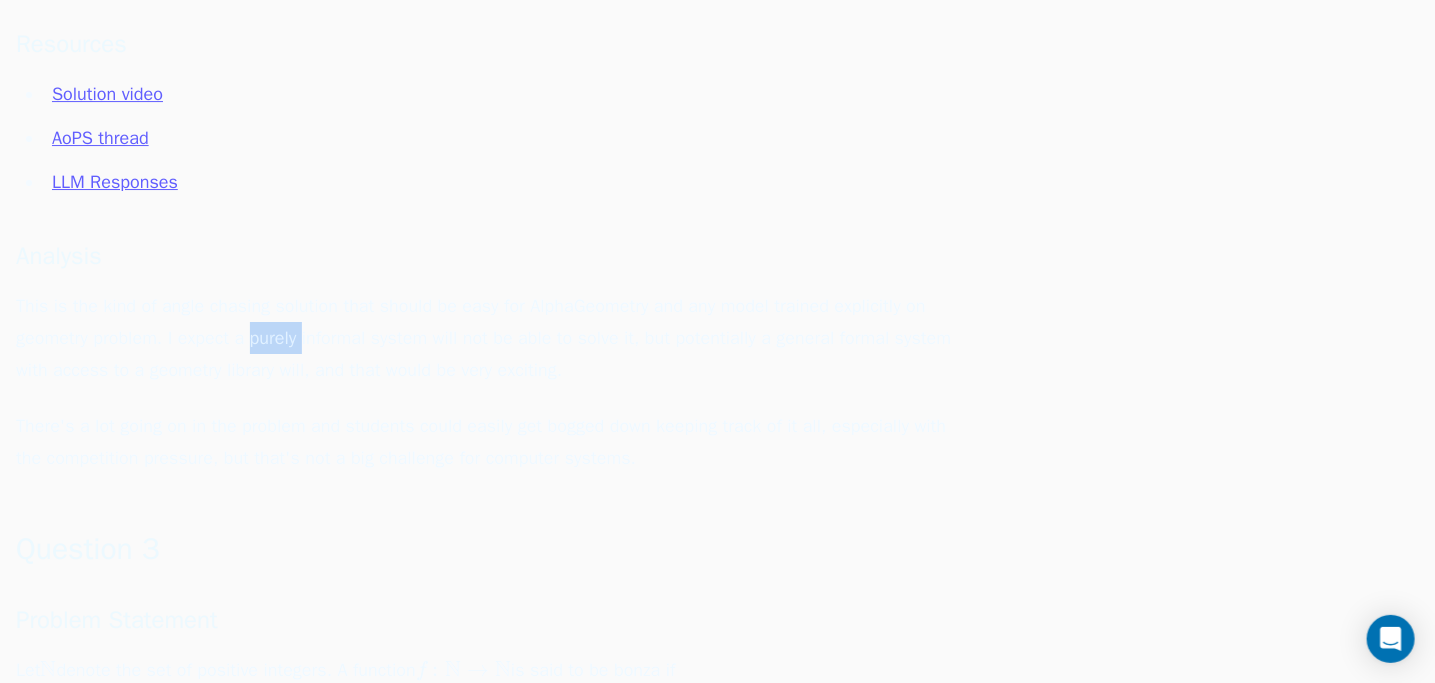 click on "This is the kind of angle chasing solution that should be easy for AlphaGeometry and any model trained explicitly on geometry problem.  I expect a purely informal system will not be able to solve it, but potentially a general formal system with access to a geometry library will, and that would be very exciting." at bounding box center [496, 338] 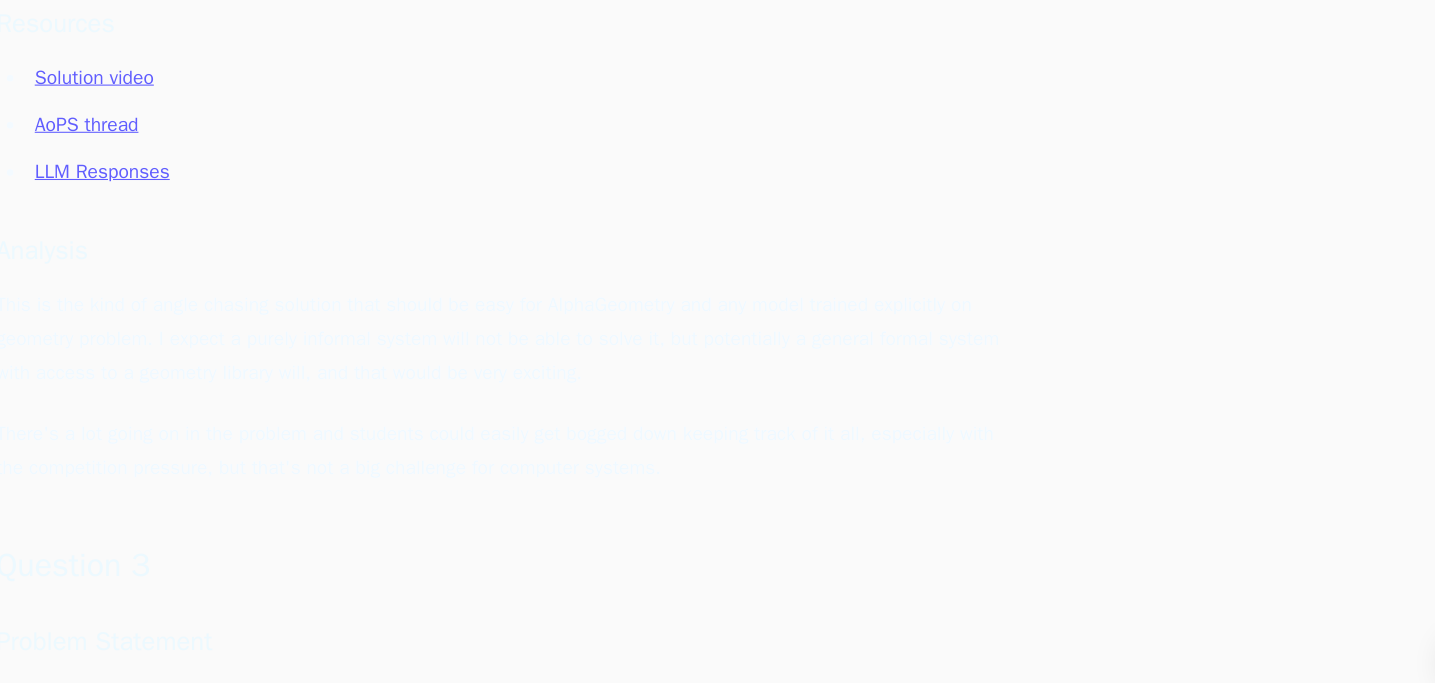 click on "This is the kind of angle chasing solution that should be easy for AlphaGeometry and any model trained explicitly on geometry problem.  I expect a purely informal system will not be able to solve it, but potentially a general formal system with access to a geometry library will, and that would be very exciting." at bounding box center [496, 338] 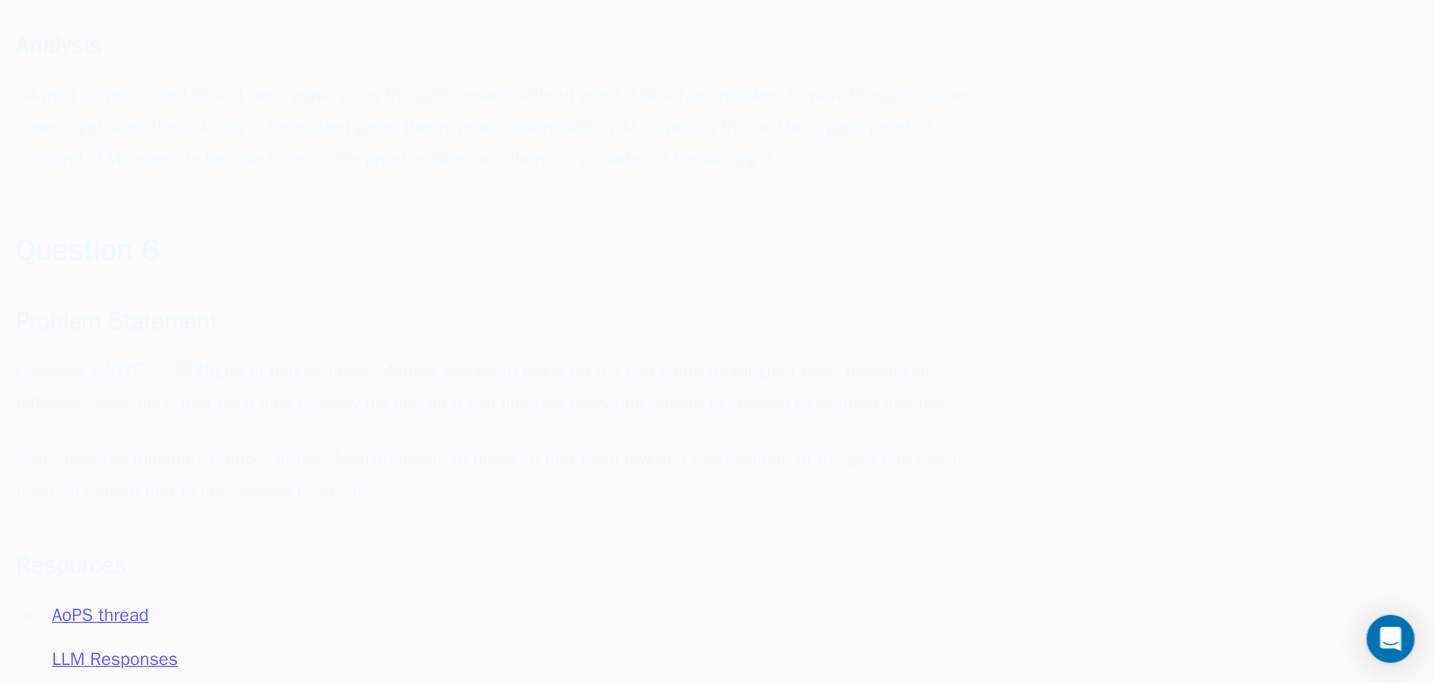 scroll, scrollTop: 5793, scrollLeft: 0, axis: vertical 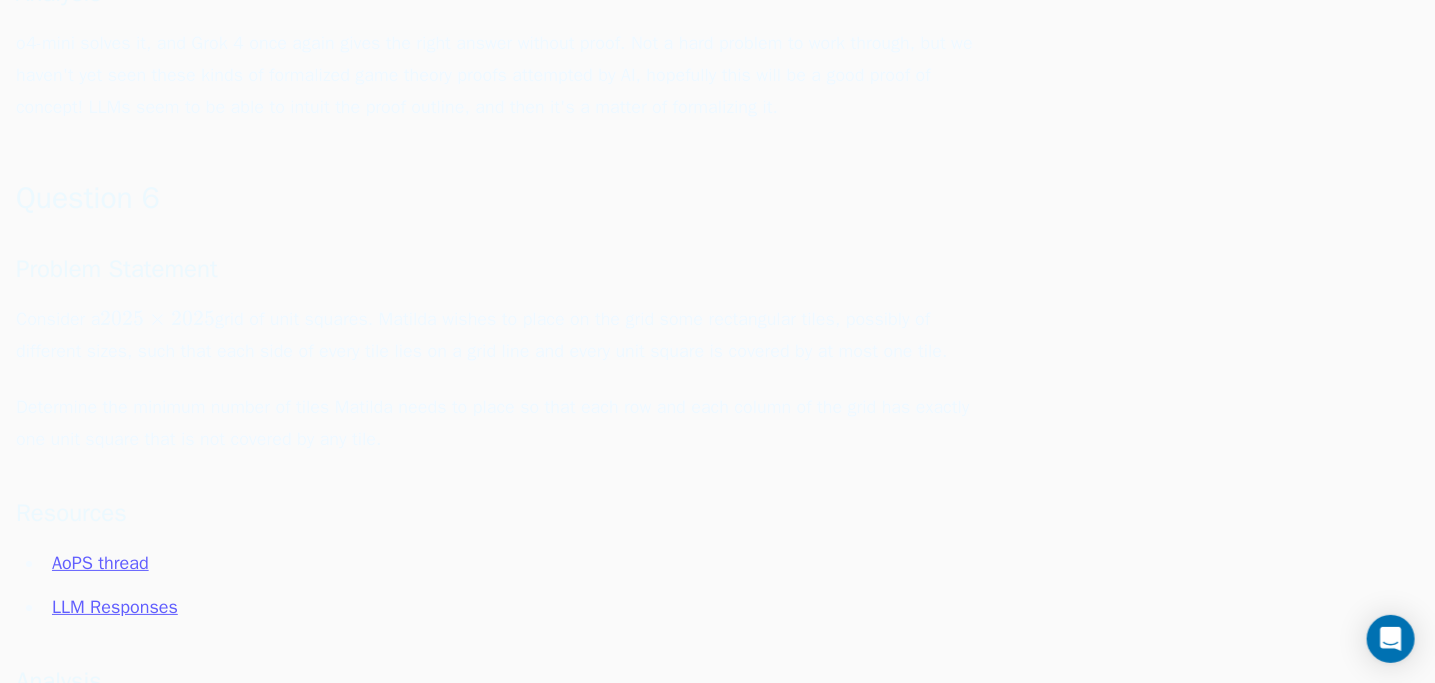 click on "Consider a  2025 × 2025 2025\times2025 2025 × 2025  grid of unit squares. Matilda wishes to place on the grid some rectangular tiles, possibly of different sizes, such that each side of every tile lies on a grid line and every unit square is covered by at most one tile." at bounding box center [496, 335] 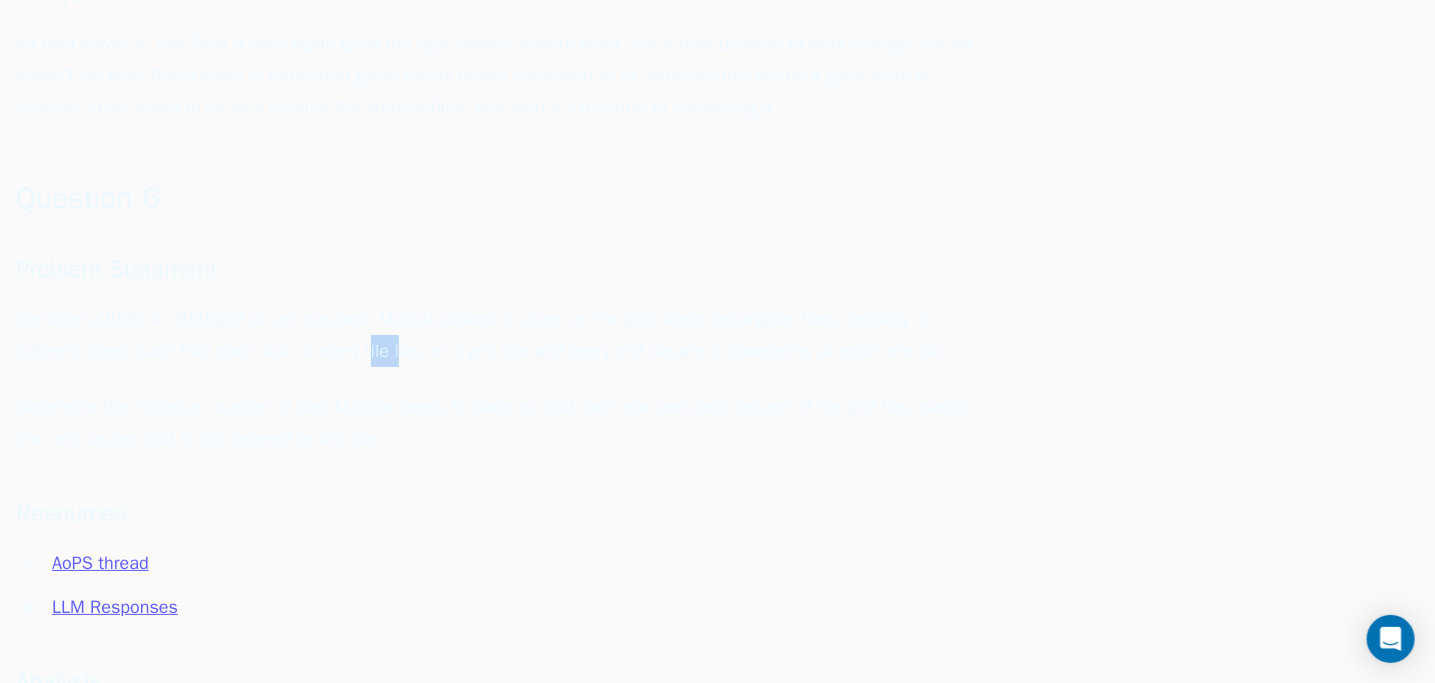 click on "Consider a  2025 × 2025 2025\times2025 2025 × 2025  grid of unit squares. Matilda wishes to place on the grid some rectangular tiles, possibly of different sizes, such that each side of every tile lies on a grid line and every unit square is covered by at most one tile." at bounding box center (496, 335) 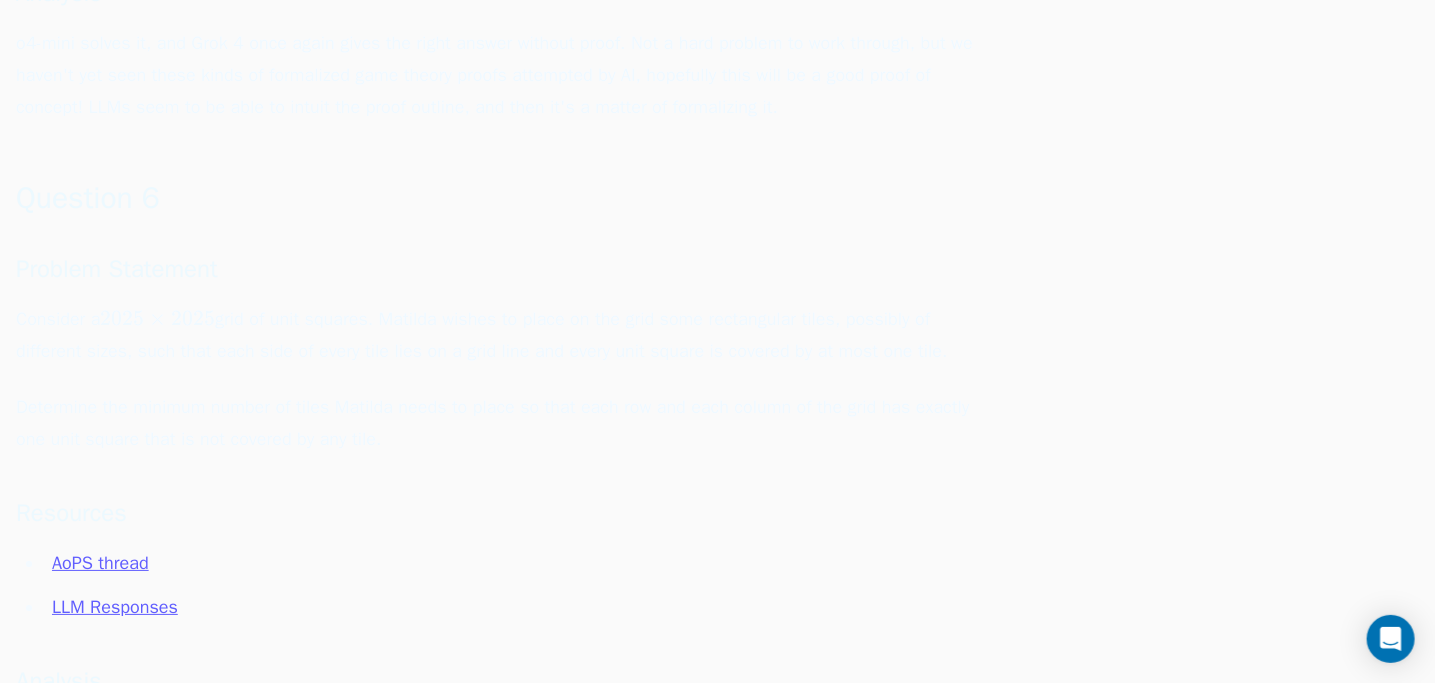 click on "Question 6
Problem Statement
Consider a  2025 × 2025 2025\times2025 2025 × 2025  grid of unit squares. Matilda wishes to place on the grid some rectangular tiles, possibly of different sizes, such that each side of every tile lies on a grid line and every unit square is covered by at most one tile.
Determine the minimum number of tiles Matilda needs to place so that each row and each column of the grid has exactly one unit square that is not covered by any tile.
Resources
AoPS thread
LLM Responses
Analysis
This one is going to be very hard and will test a lot of the AI skills!  Much harder than P5 from last year.  I would guess the models are not strong enough but I hope to be surprised." at bounding box center [496, 479] 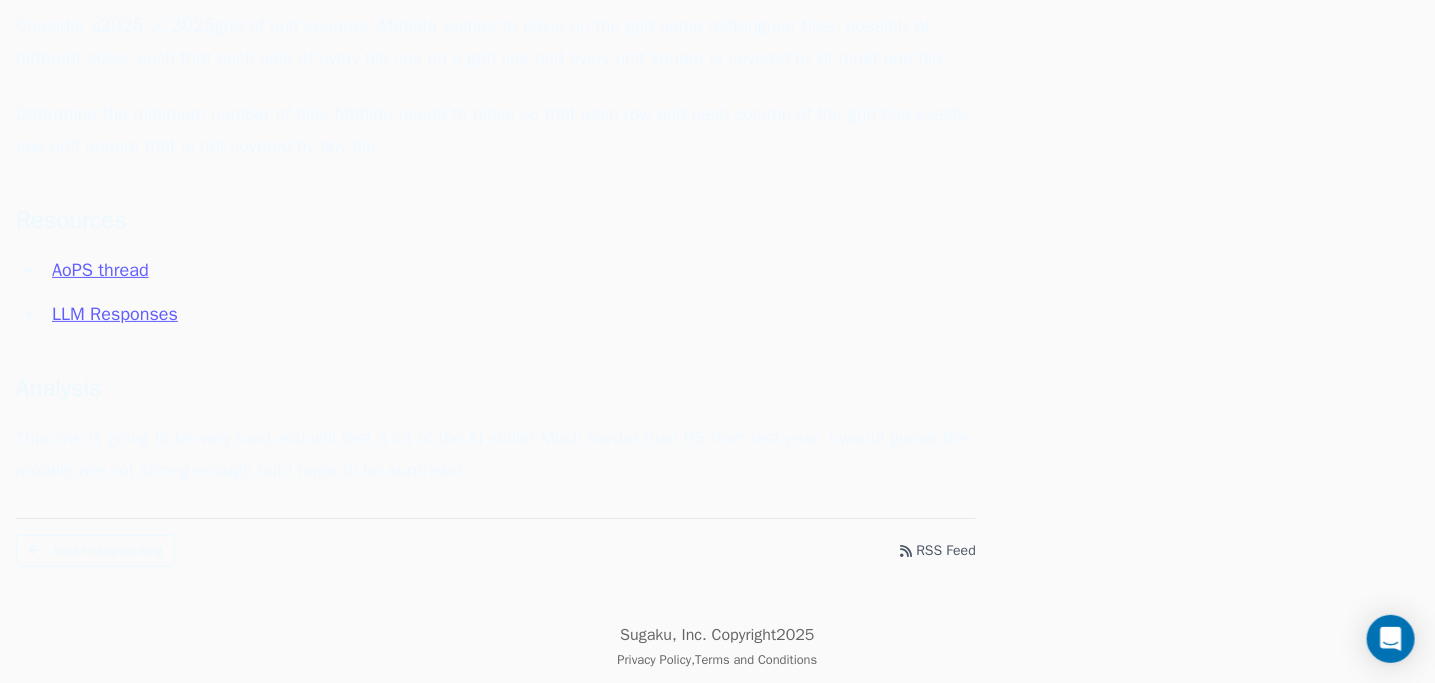 click on "This one is going to be very hard and will test a lot of the AI skills!  Much harder than P5 from last year.  I would guess the models are not strong enough but I hope to be surprised." at bounding box center [496, 454] 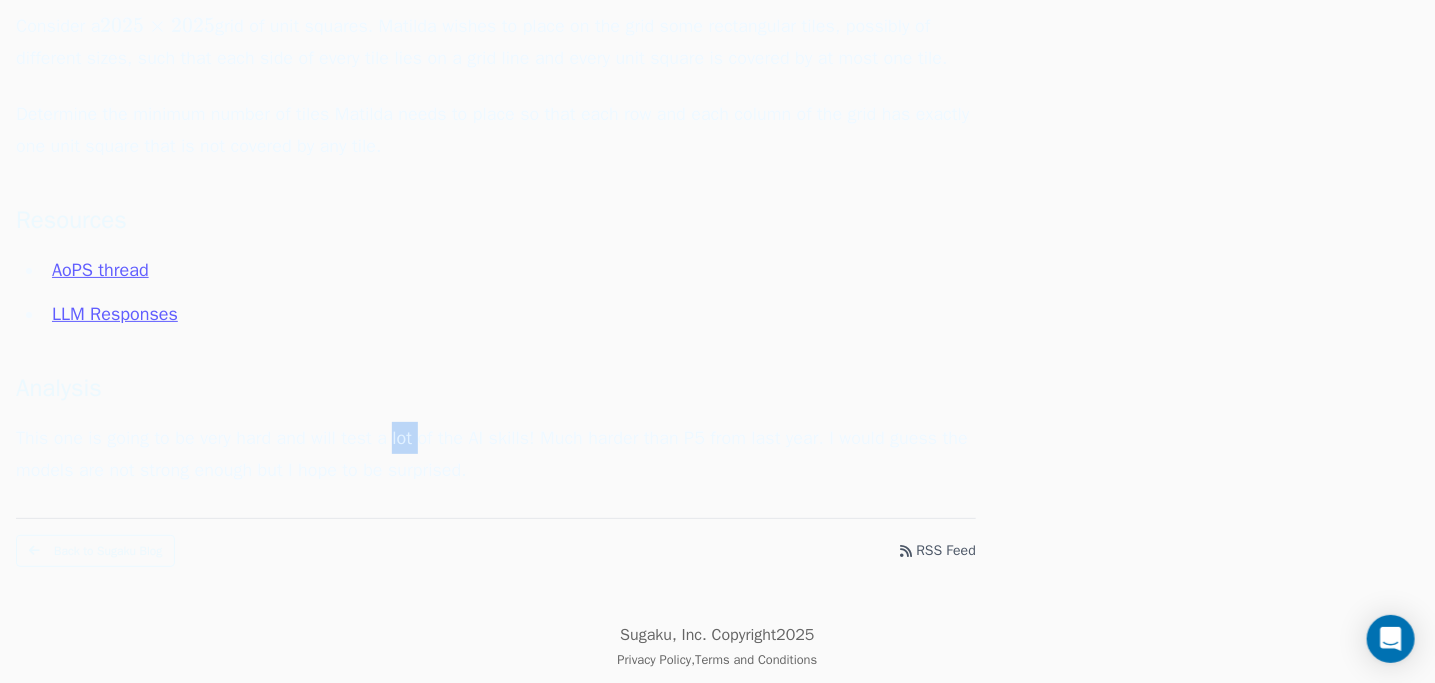 click on "This one is going to be very hard and will test a lot of the AI skills!  Much harder than P5 from last year.  I would guess the models are not strong enough but I hope to be surprised." at bounding box center (496, 454) 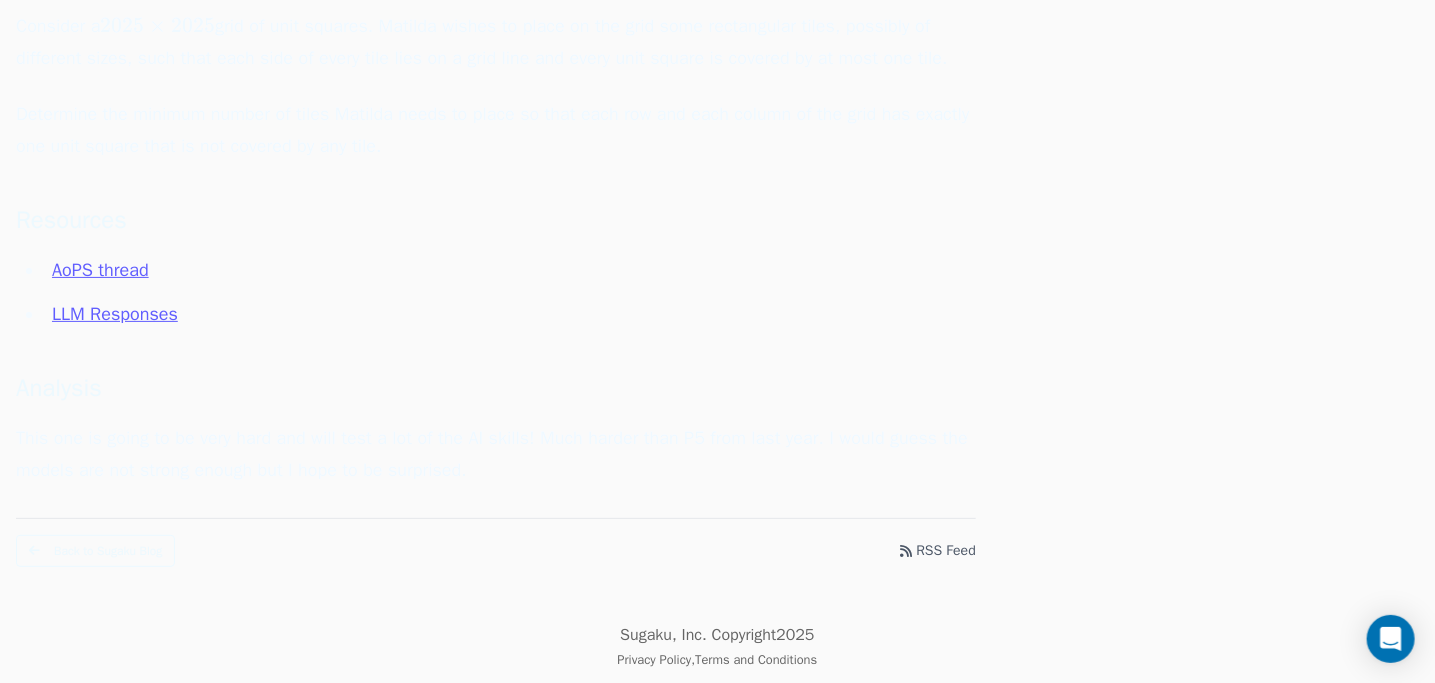 scroll, scrollTop: 5658, scrollLeft: 0, axis: vertical 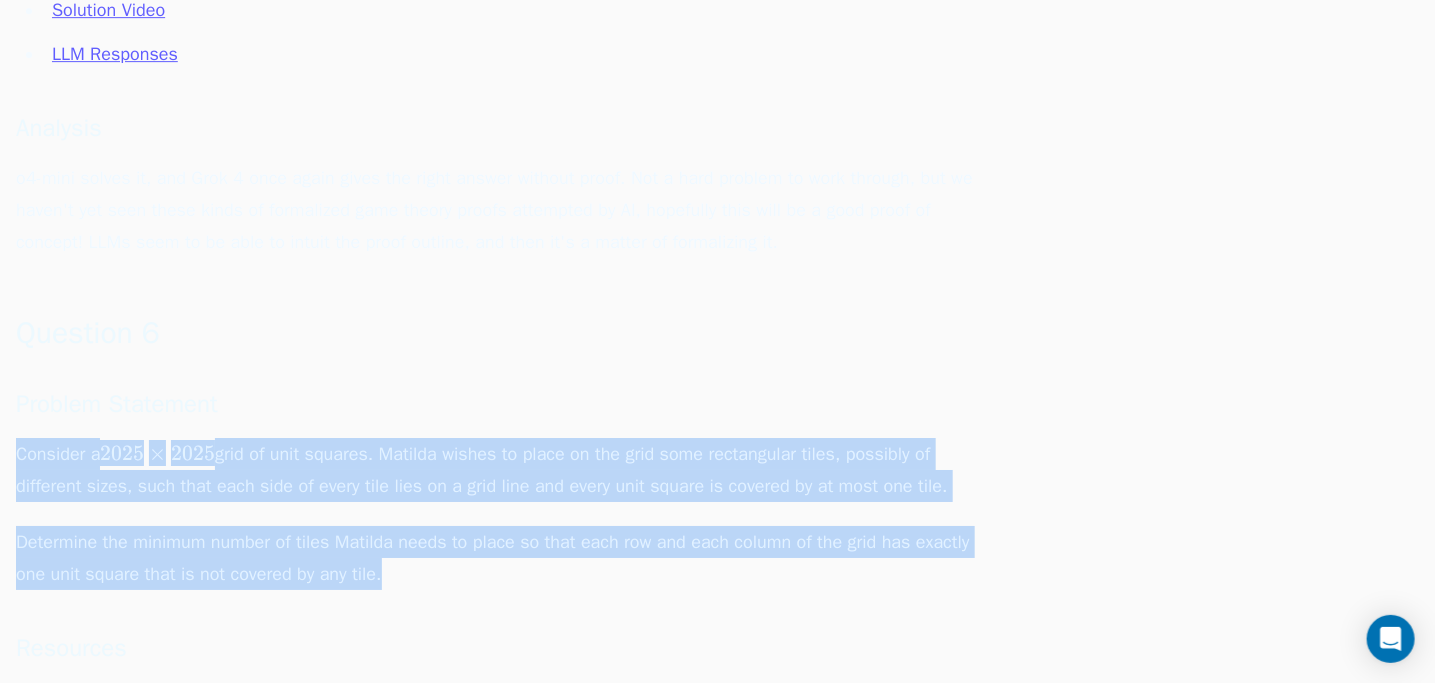 copy on "Consider a  2025 × 2025 2025\times2025 2025 × 2025  grid of unit squares. Matilda wishes to place on the grid some rectangular tiles, possibly of different sizes, such that each side of every tile lies on a grid line and every unit square is covered by at most one tile.
Determine the minimum number of tiles Matilda needs to place so that each row and each column of the grid has exactly one unit square that is not covered by any tile." 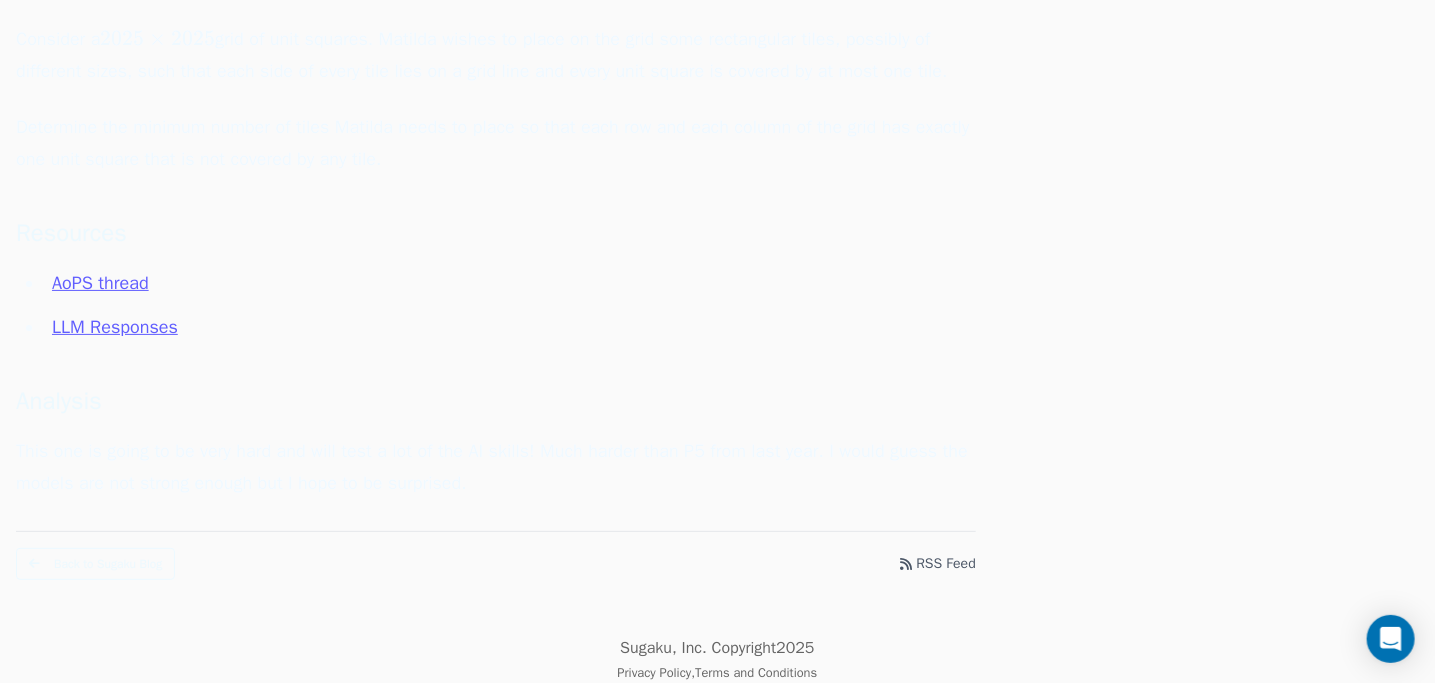 scroll, scrollTop: 6074, scrollLeft: 0, axis: vertical 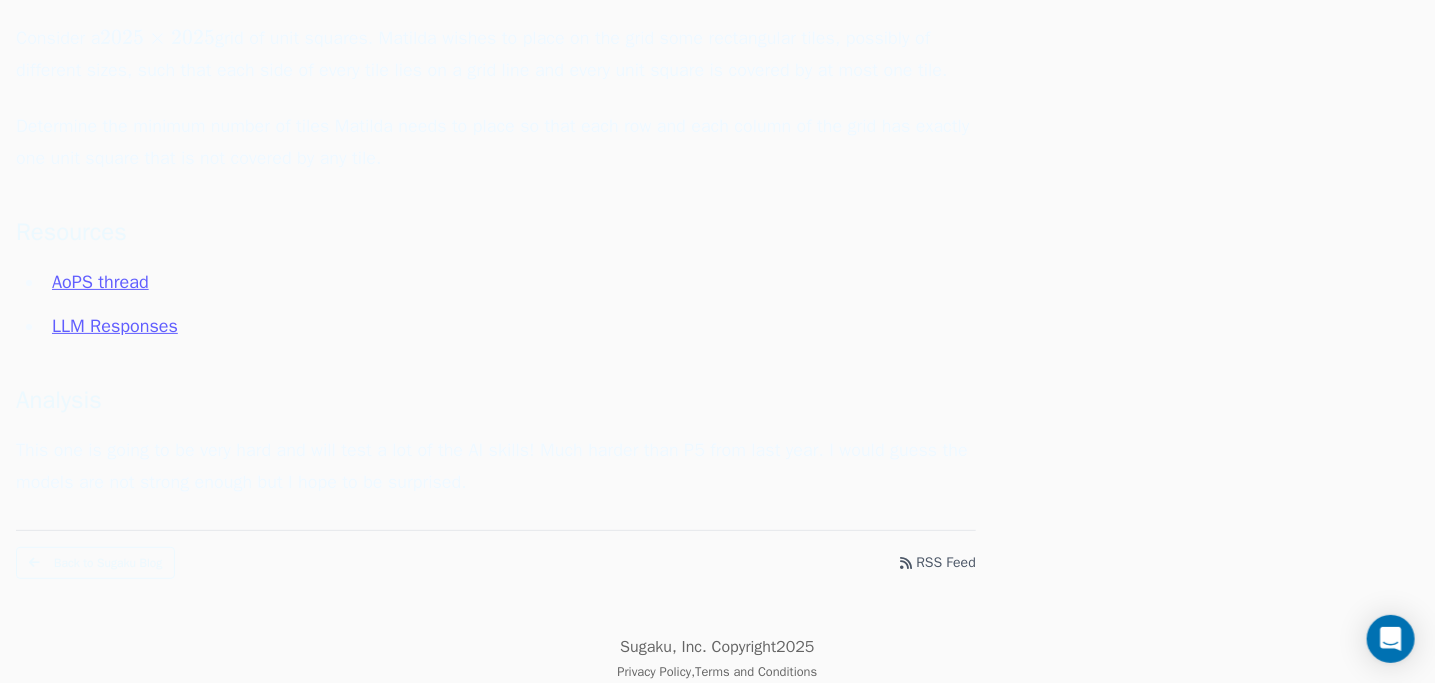 click on "AoPS thread" at bounding box center (100, 282) 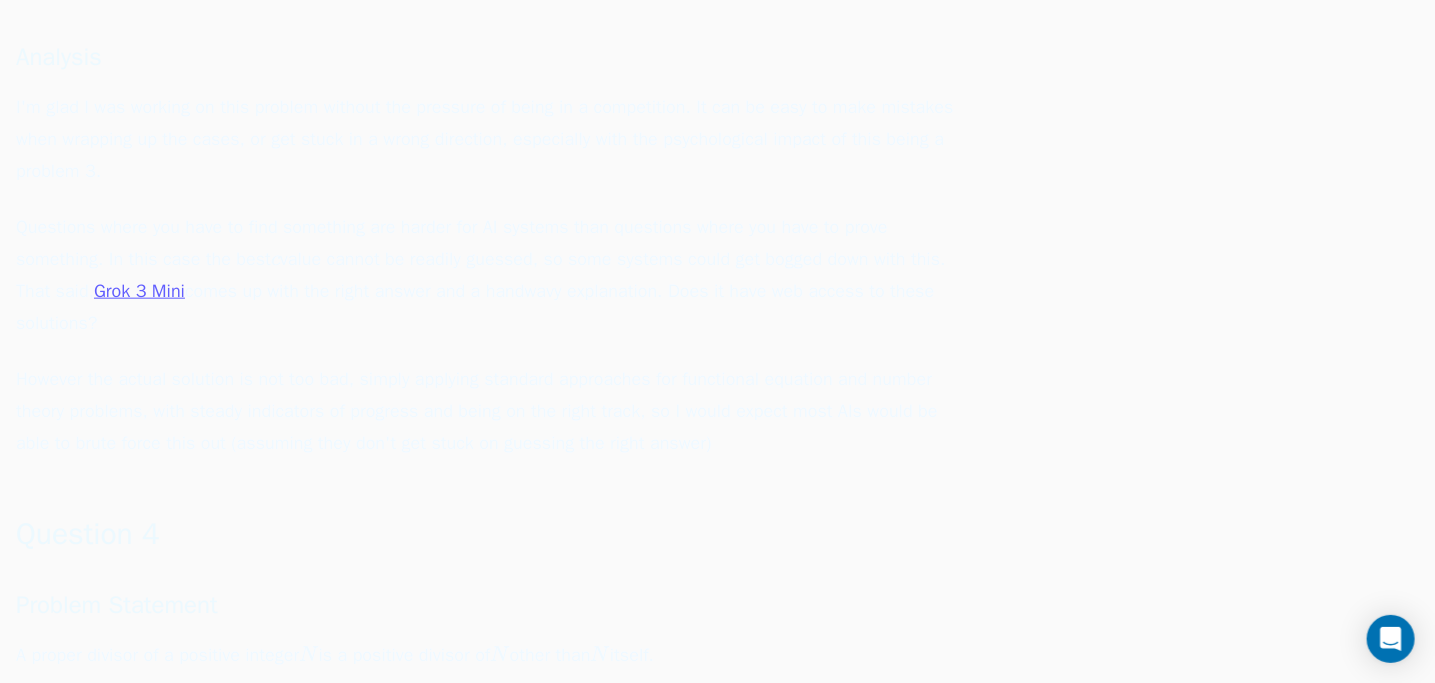 scroll, scrollTop: 3692, scrollLeft: 0, axis: vertical 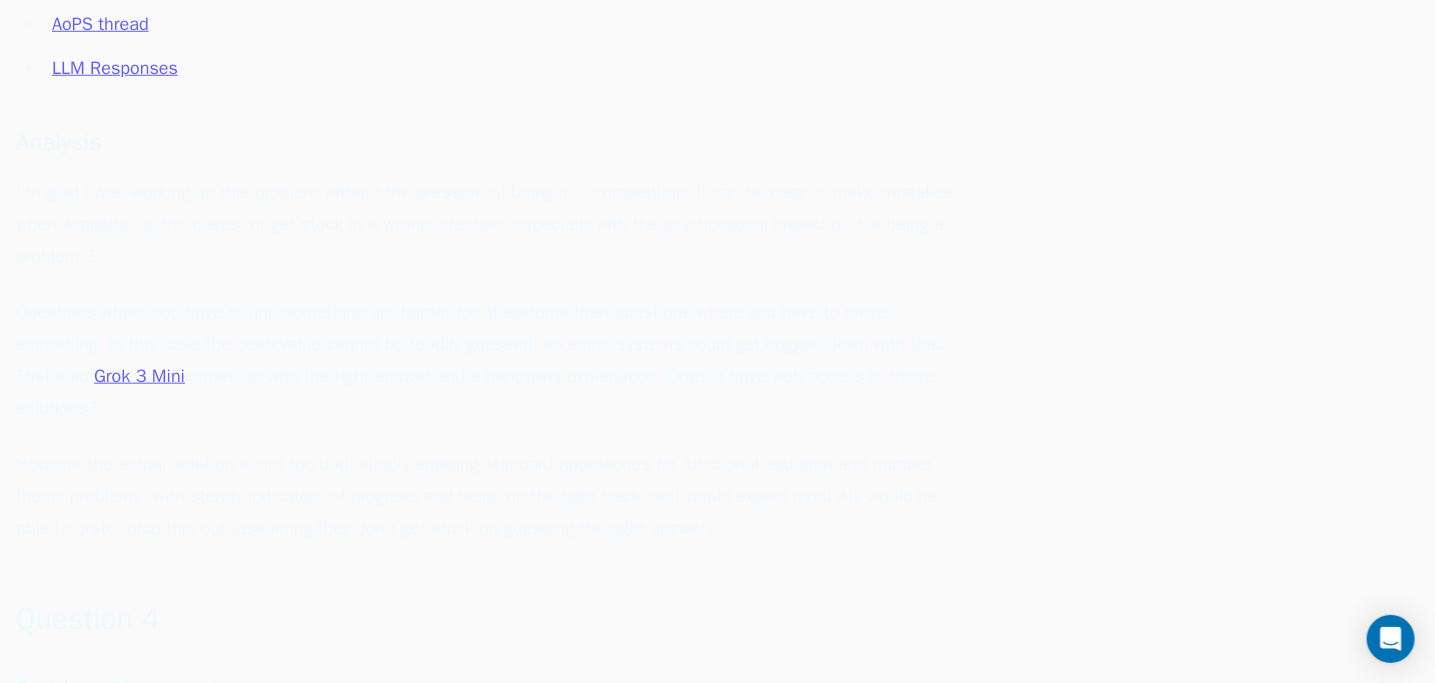 click on "Questions where you have to find something are harder for AI systems than questions where you have to prove something.  In this case the best  c c c  value cannot be readily guessed, so some systems could get bogged down with this.  That said,  Grok 3 Mini  comes up with the right answer and a handwavy explanation.  Does it have web access to these solutions?" at bounding box center [496, 360] 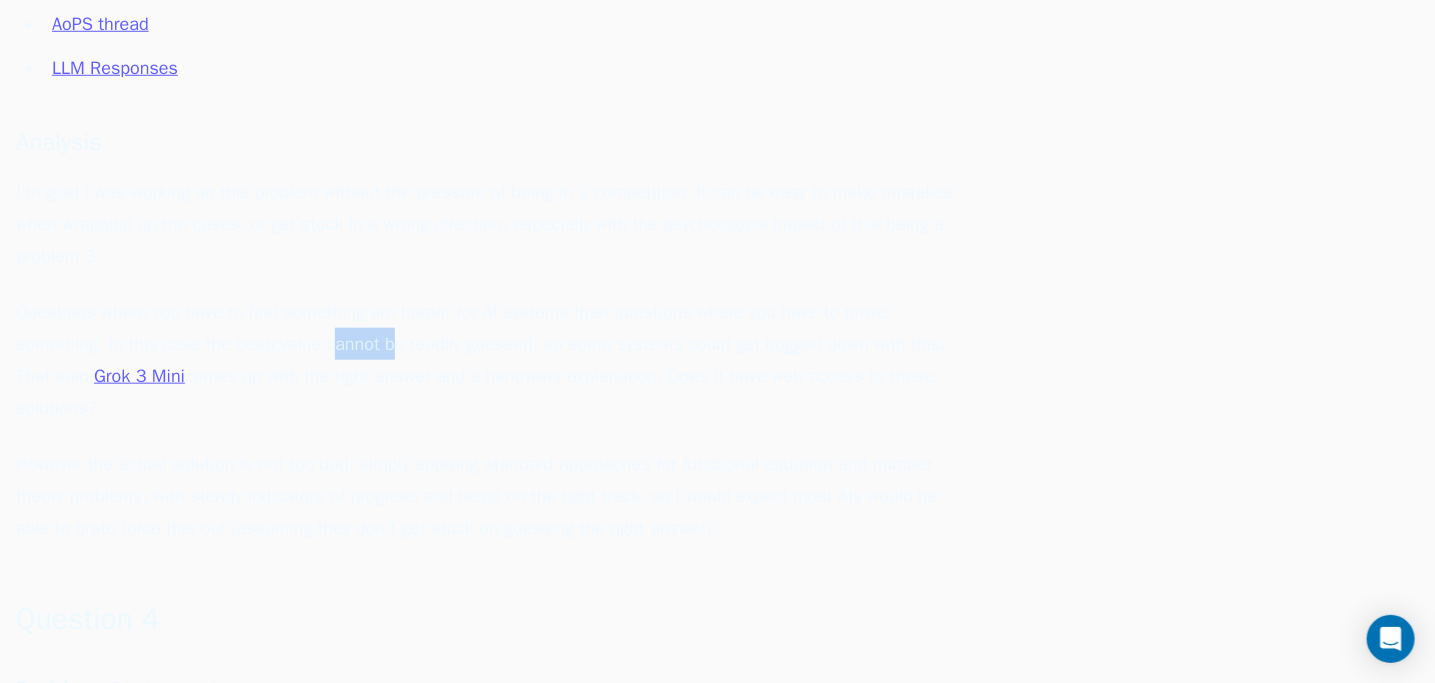 click on "Questions where you have to find something are harder for AI systems than questions where you have to prove something.  In this case the best  c c c  value cannot be readily guessed, so some systems could get bogged down with this.  That said,  Grok 3 Mini  comes up with the right answer and a handwavy explanation.  Does it have web access to these solutions?" at bounding box center (496, 360) 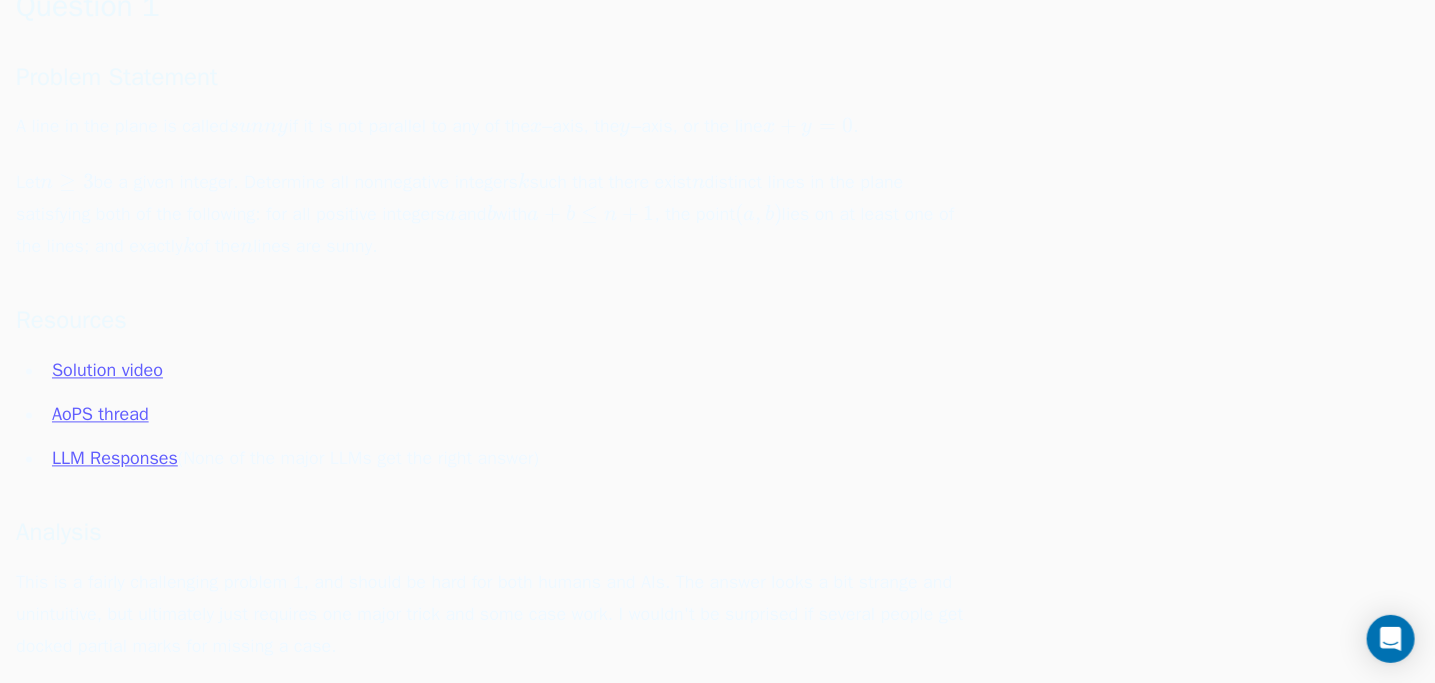 scroll, scrollTop: 1420, scrollLeft: 0, axis: vertical 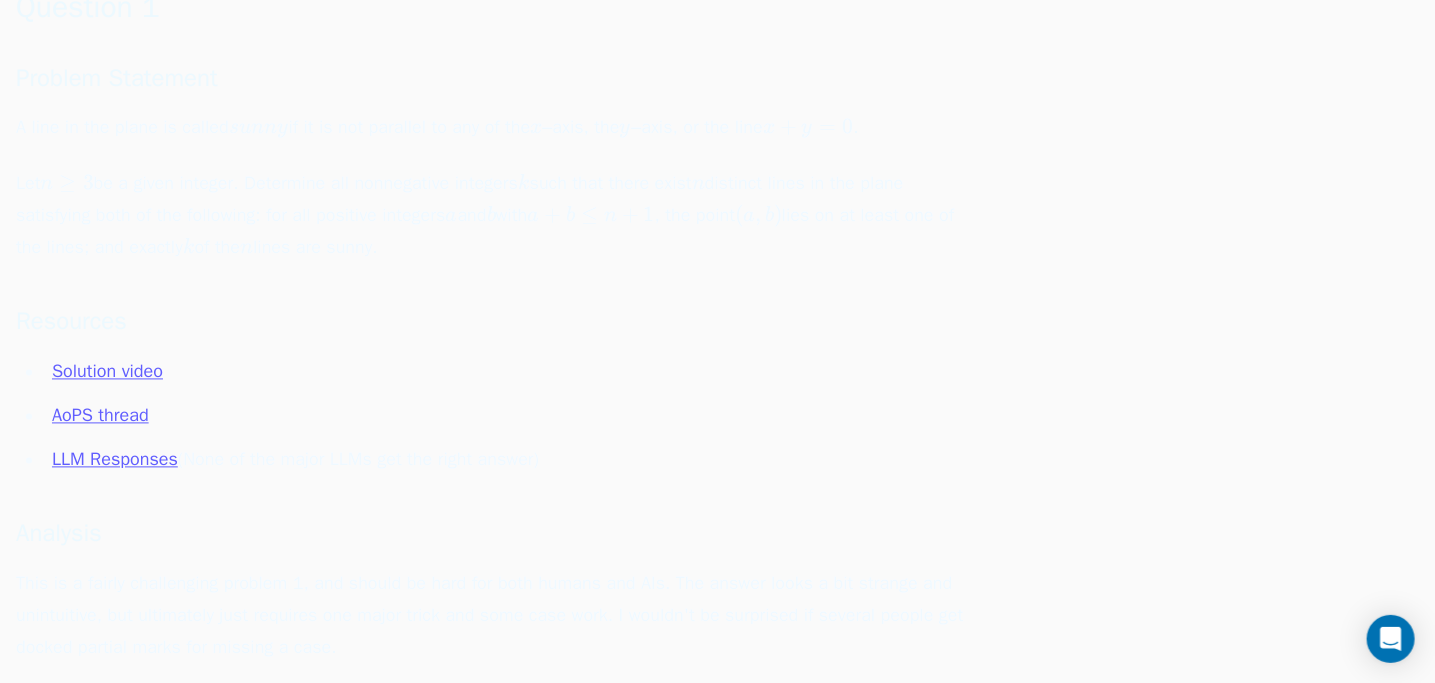 click on "Solution video" at bounding box center [107, 372] 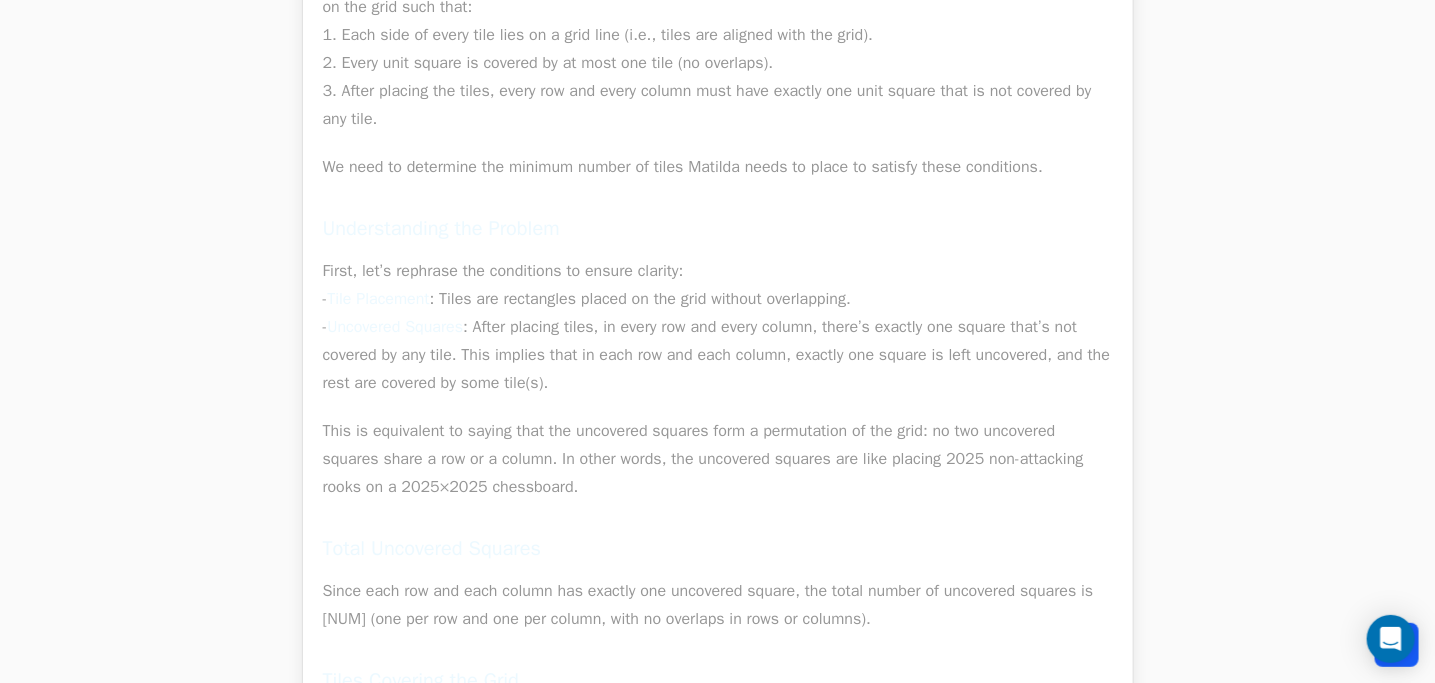 scroll, scrollTop: 8643, scrollLeft: 0, axis: vertical 